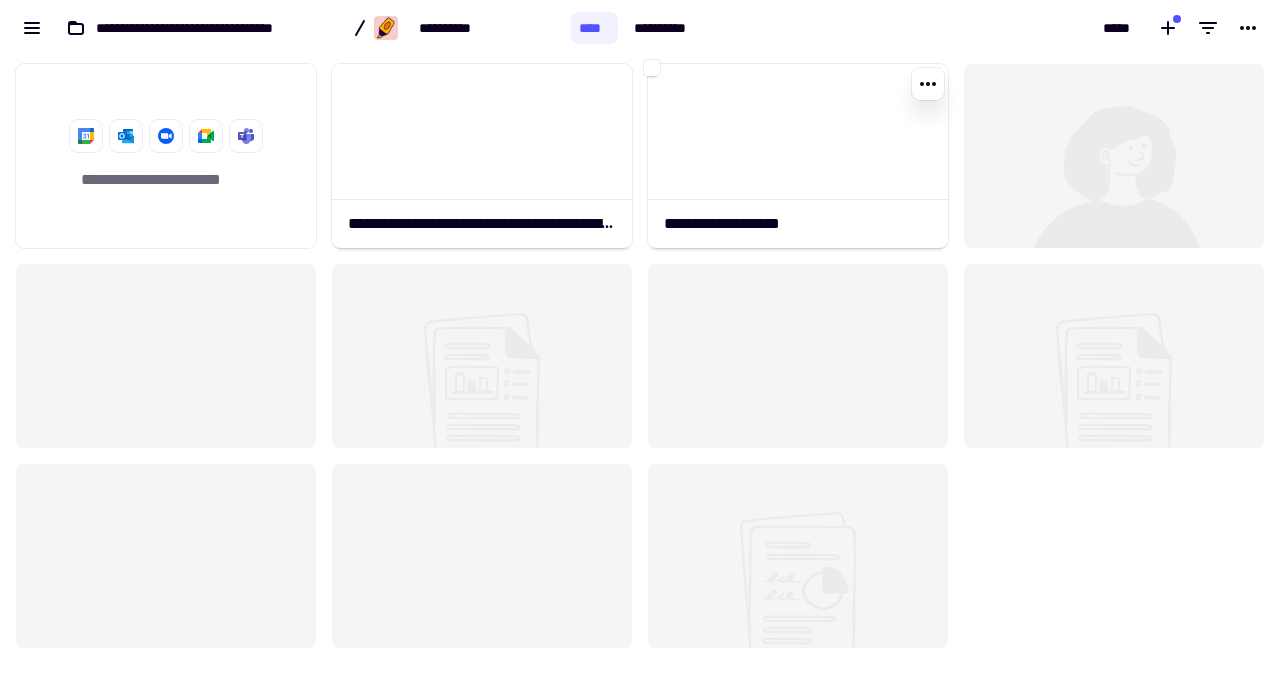 scroll, scrollTop: 0, scrollLeft: 0, axis: both 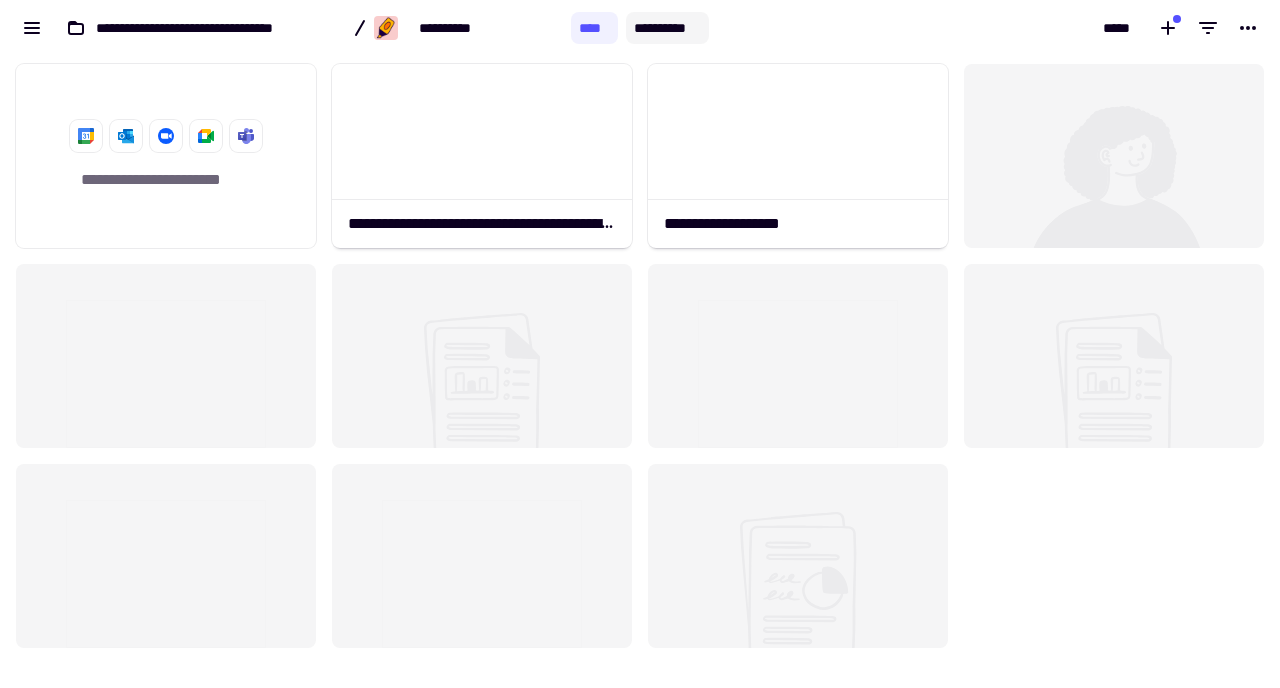 click on "**********" 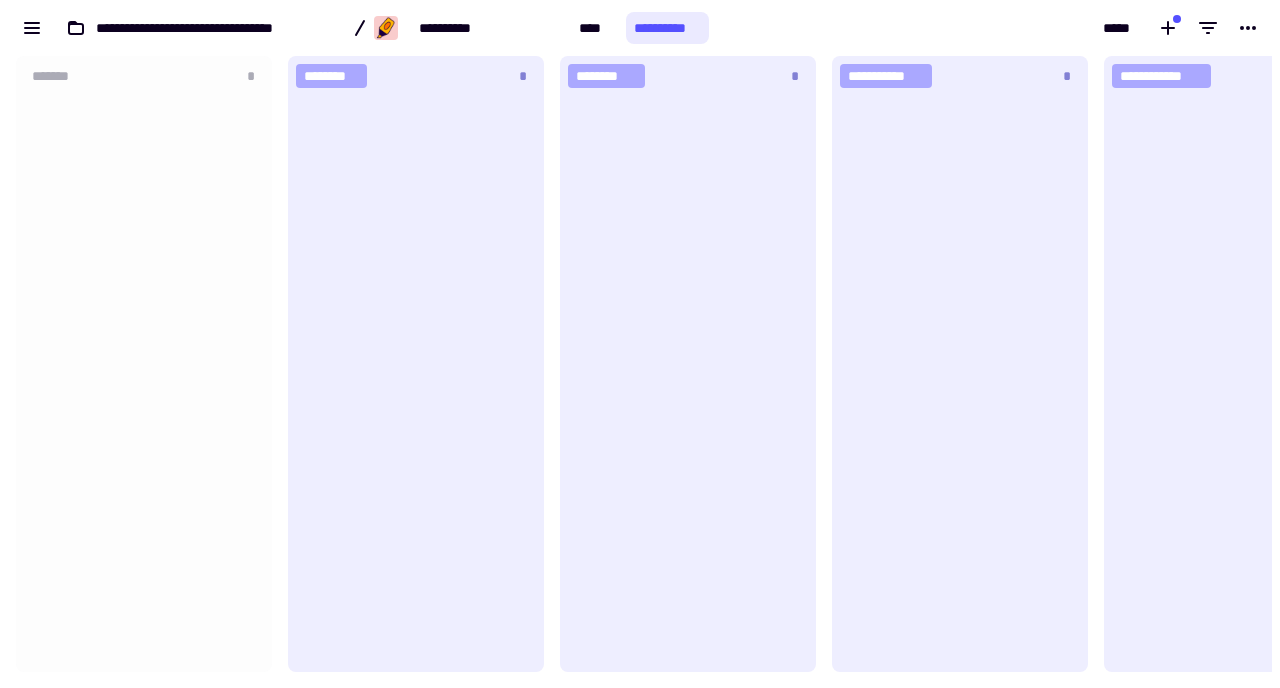 scroll, scrollTop: 1, scrollLeft: 1, axis: both 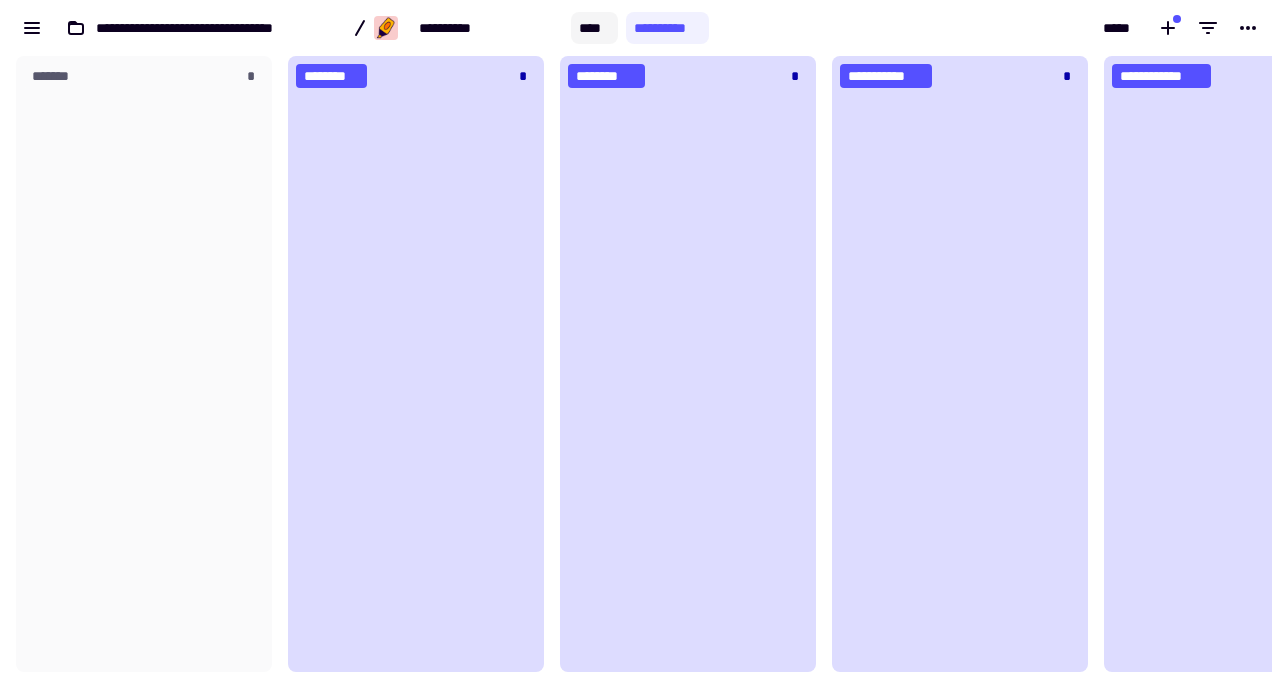click on "****" 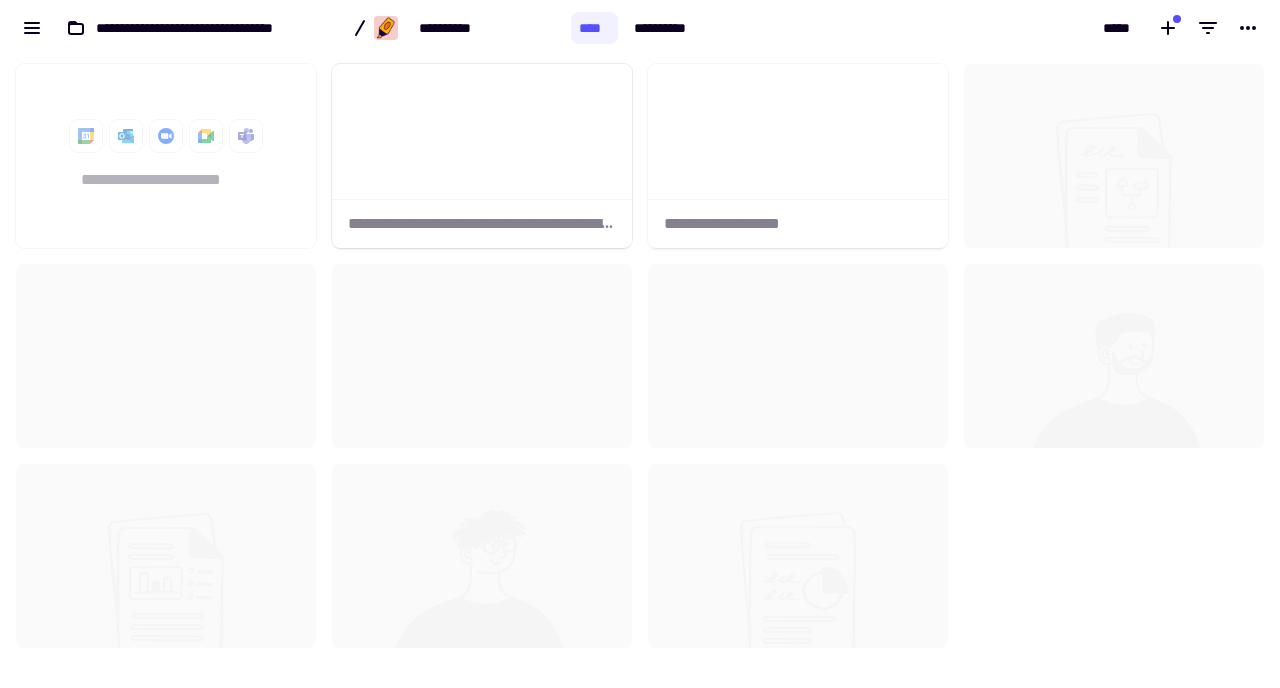 scroll, scrollTop: 1, scrollLeft: 1, axis: both 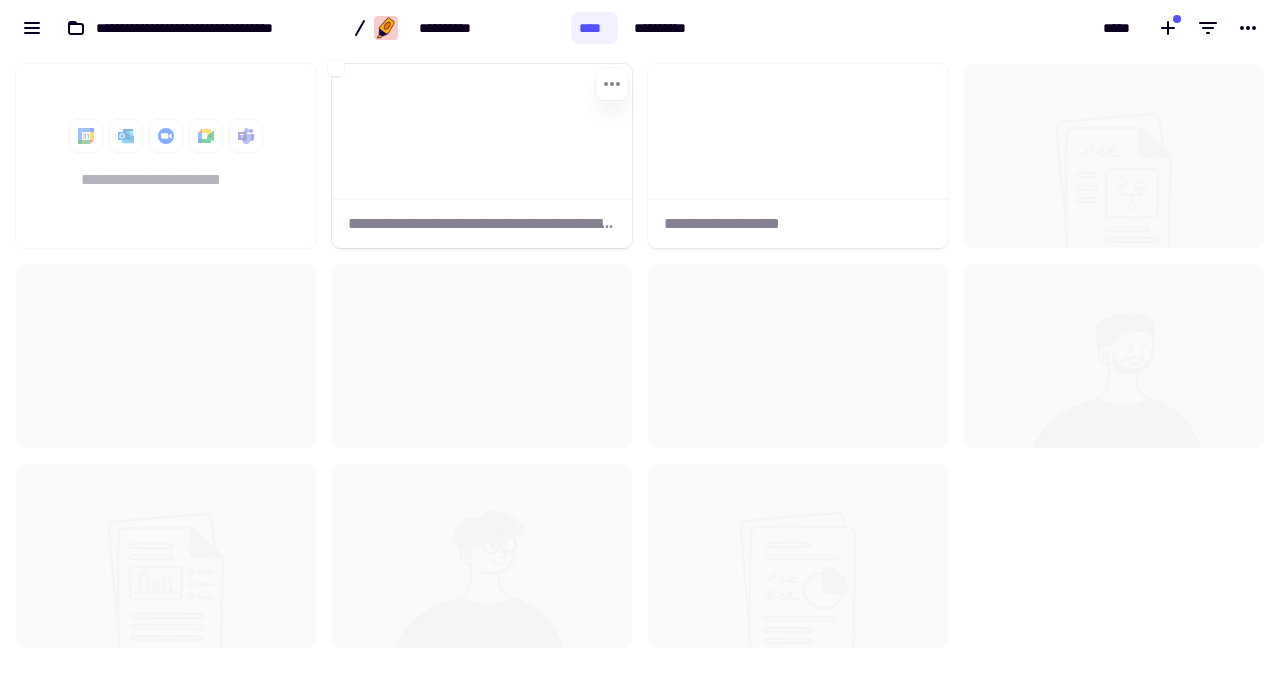 click on "**********" 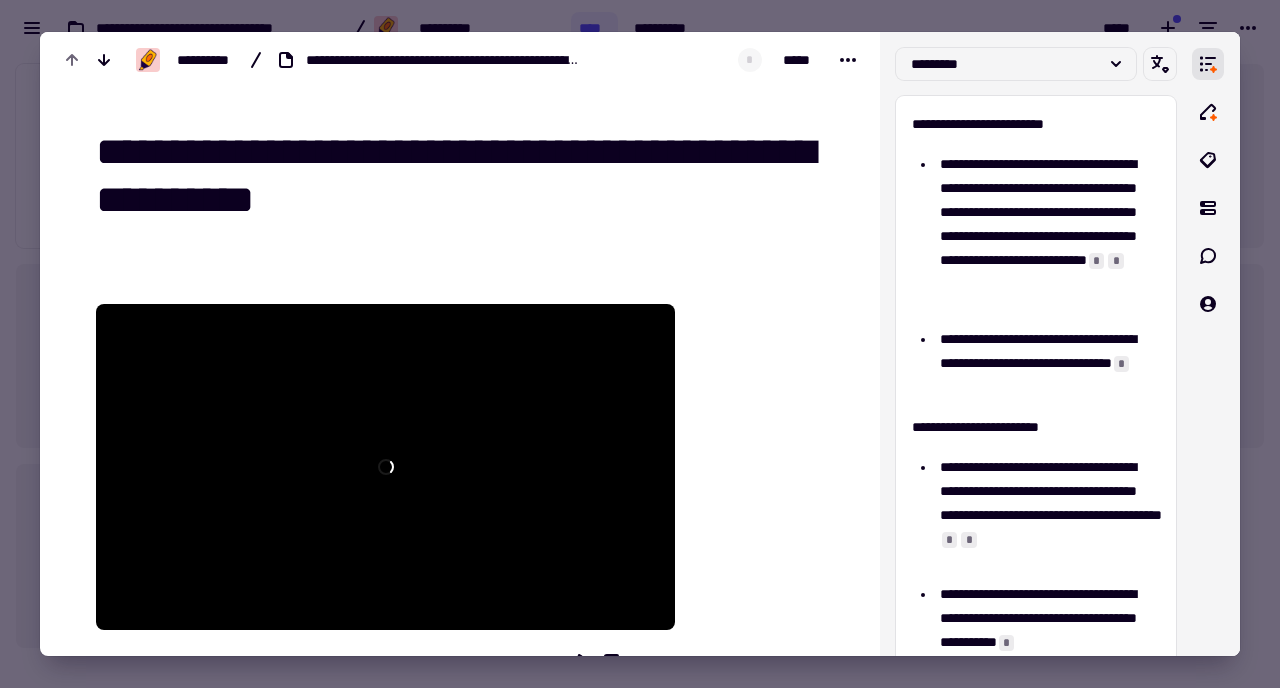 drag, startPoint x: 880, startPoint y: 342, endPoint x: 823, endPoint y: 343, distance: 57.00877 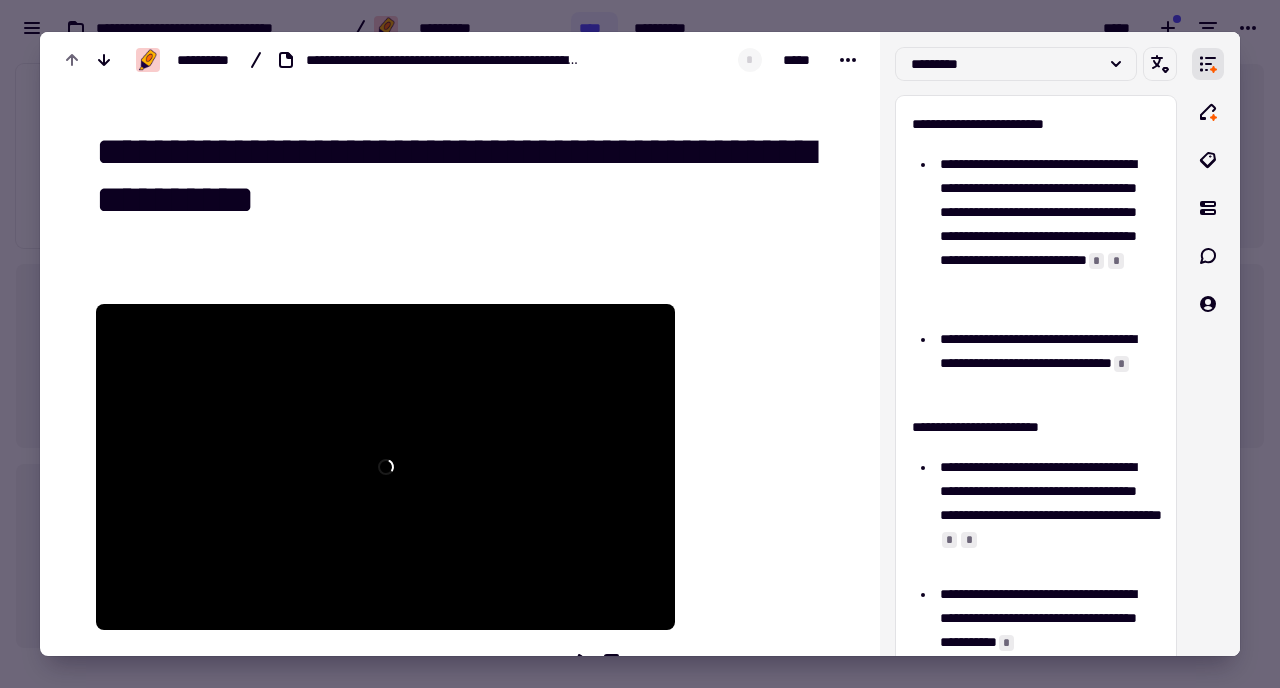 click on "**********" at bounding box center (640, 344) 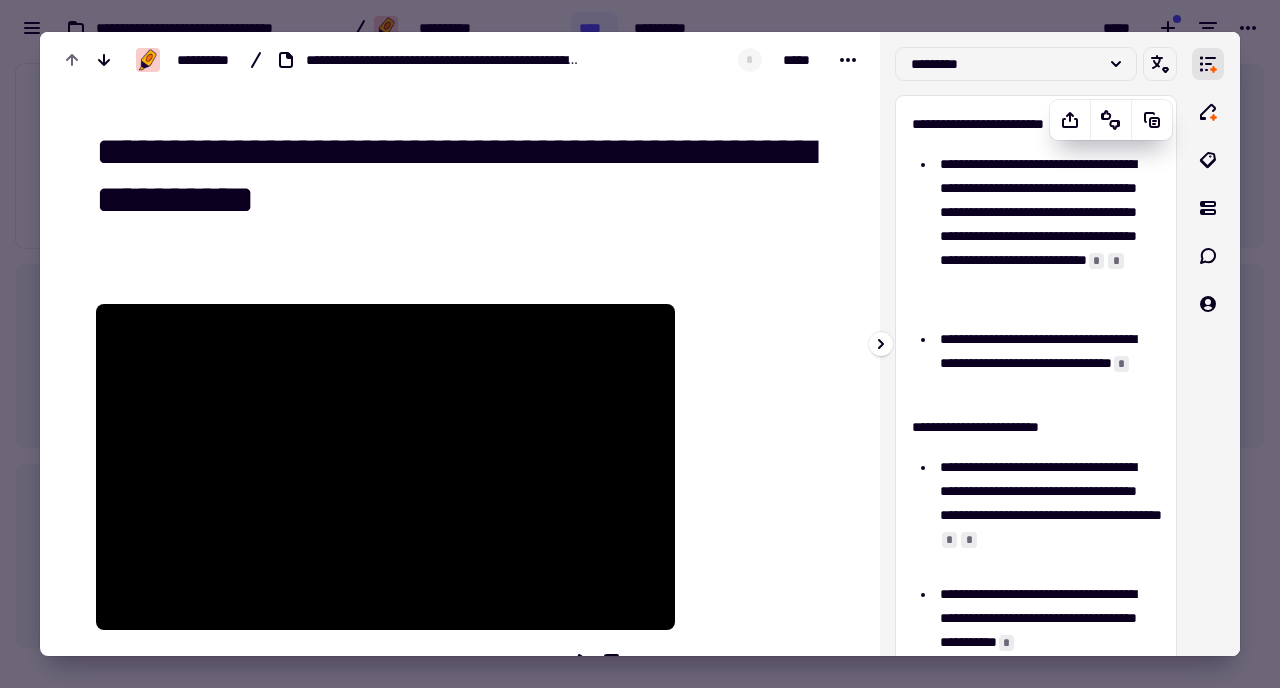 drag, startPoint x: 890, startPoint y: 343, endPoint x: 925, endPoint y: 343, distance: 35 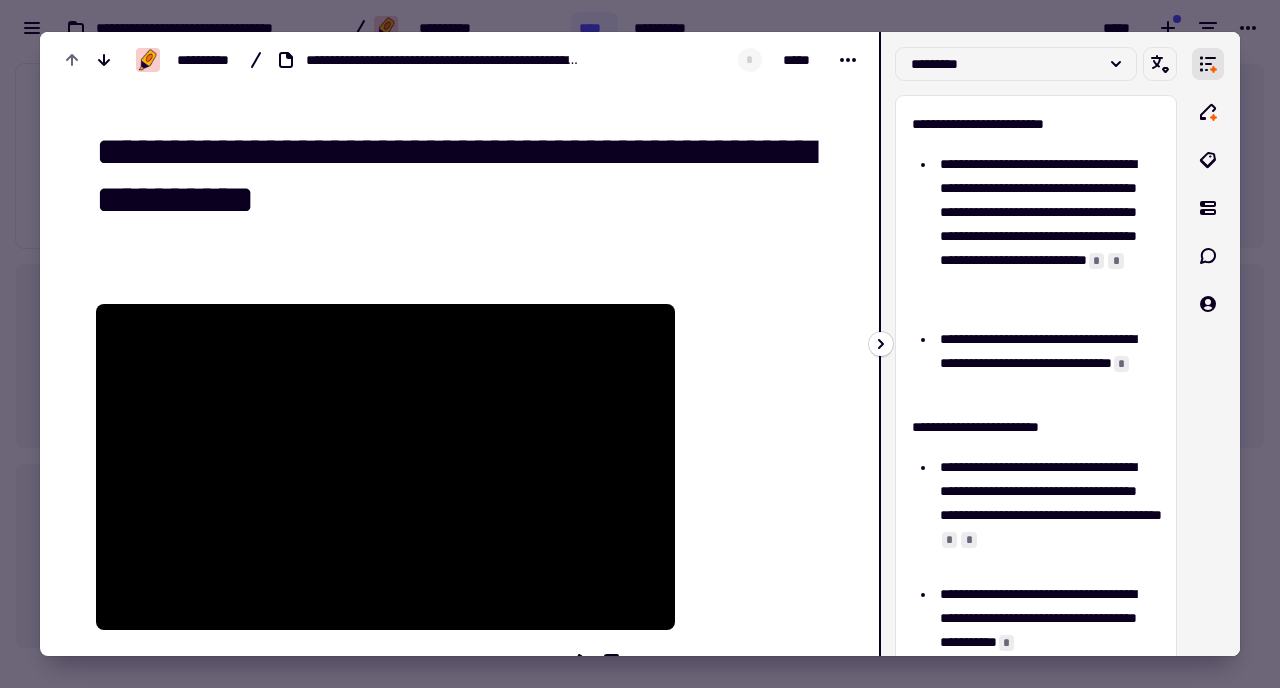 click 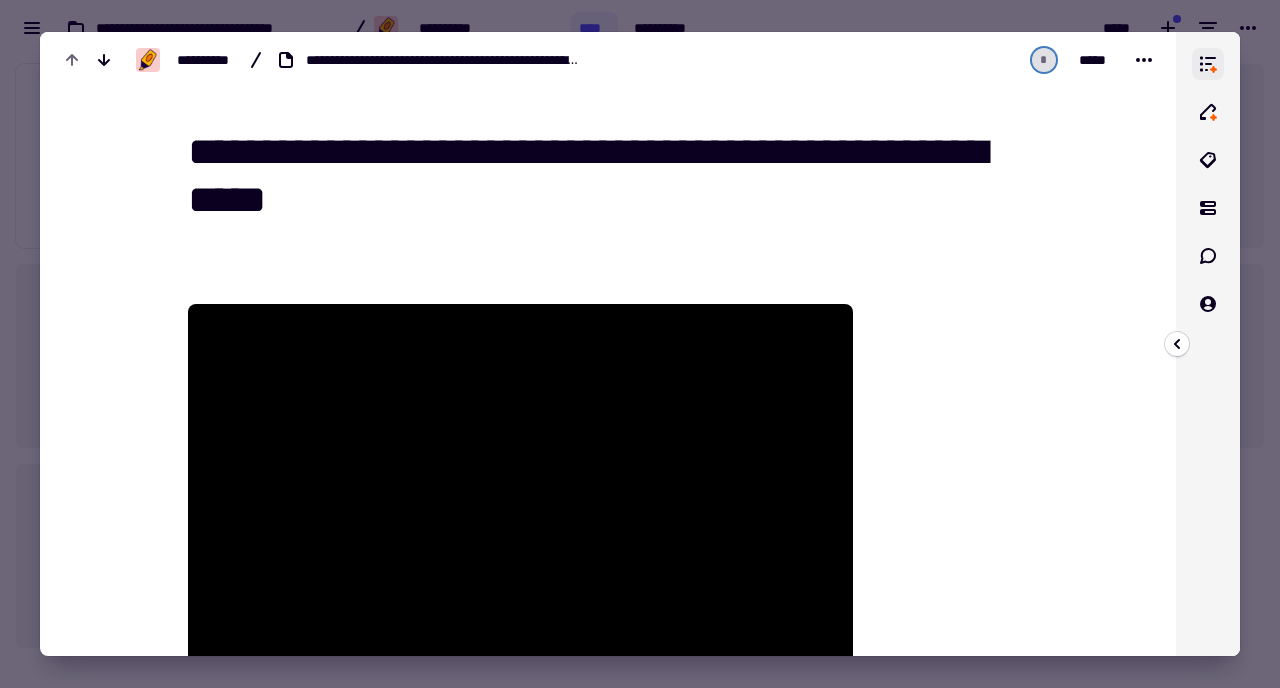 click 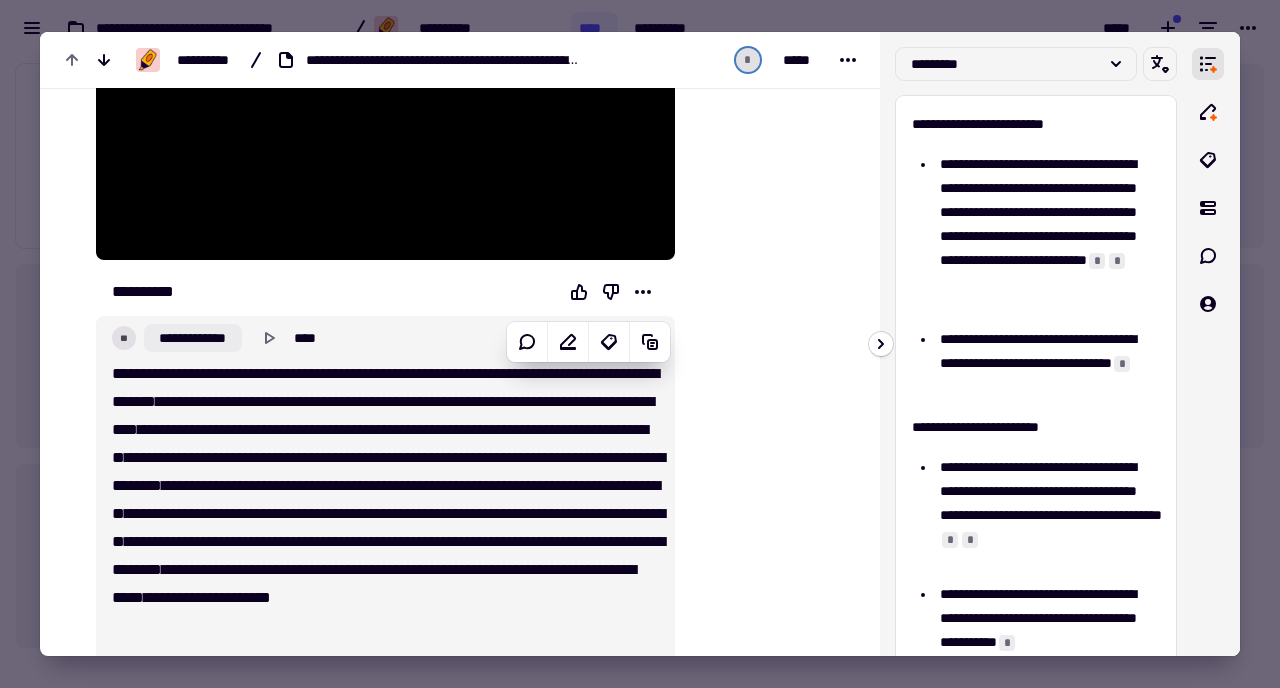 click on "**********" 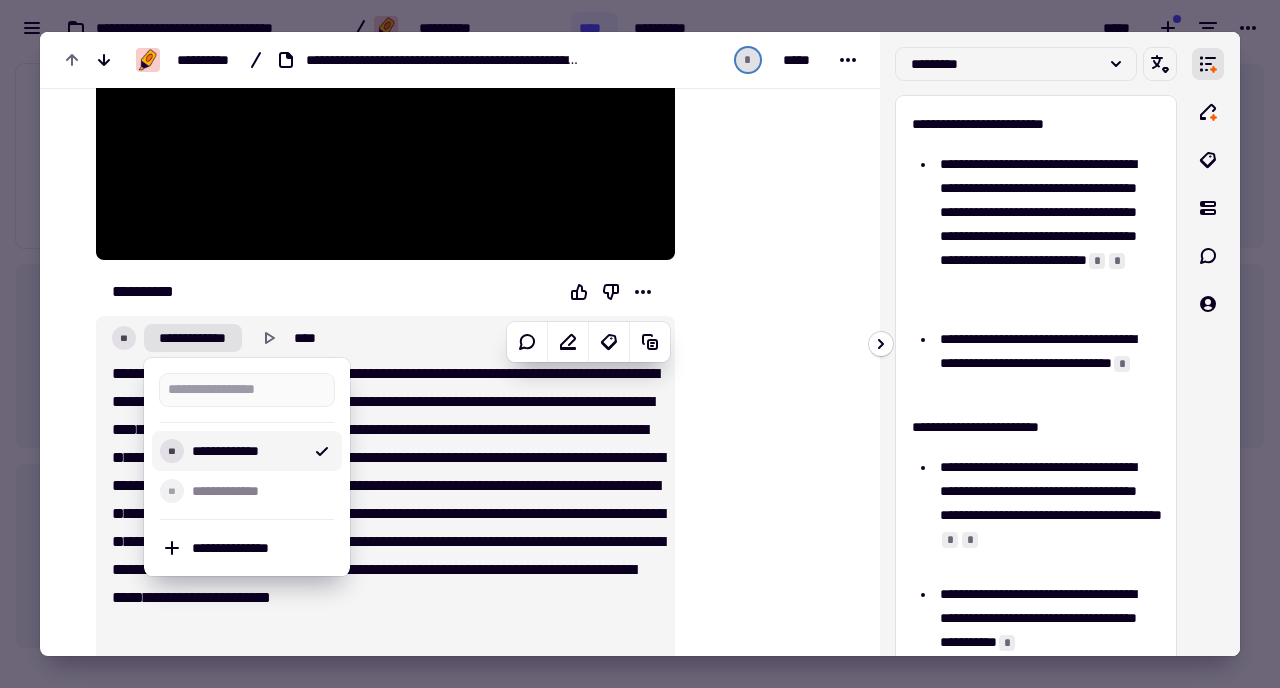 click on "**********" at bounding box center (247, 451) 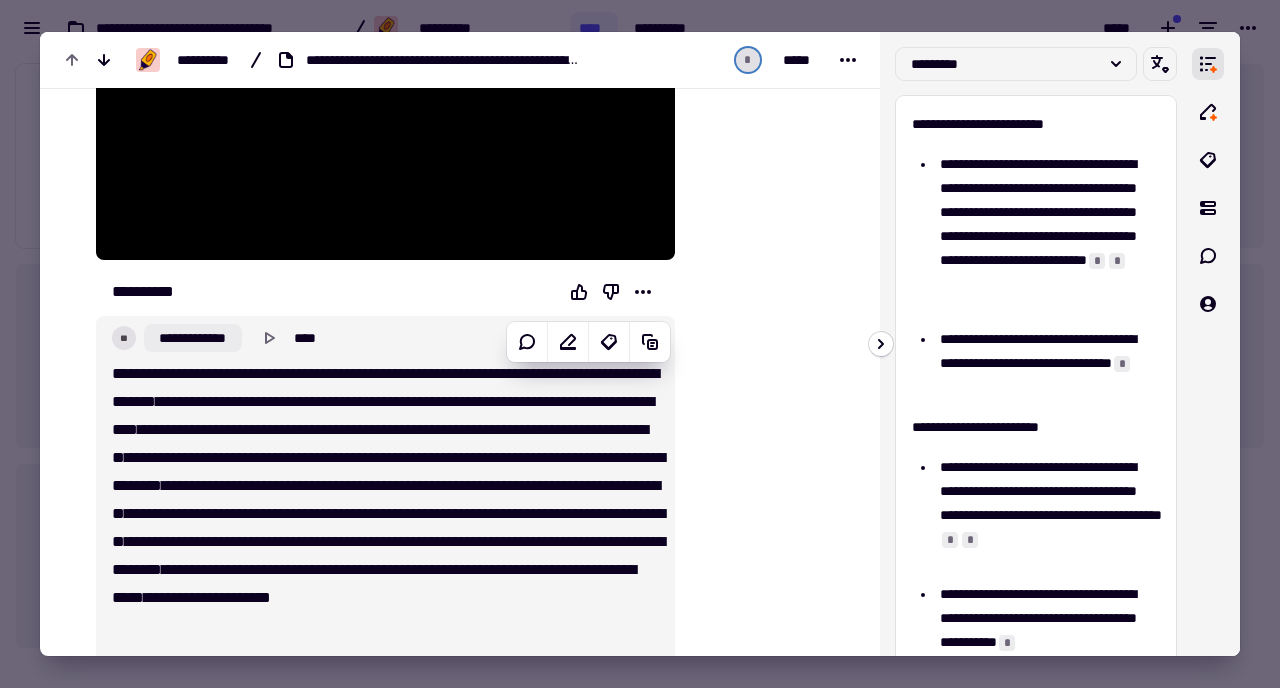 click on "**********" 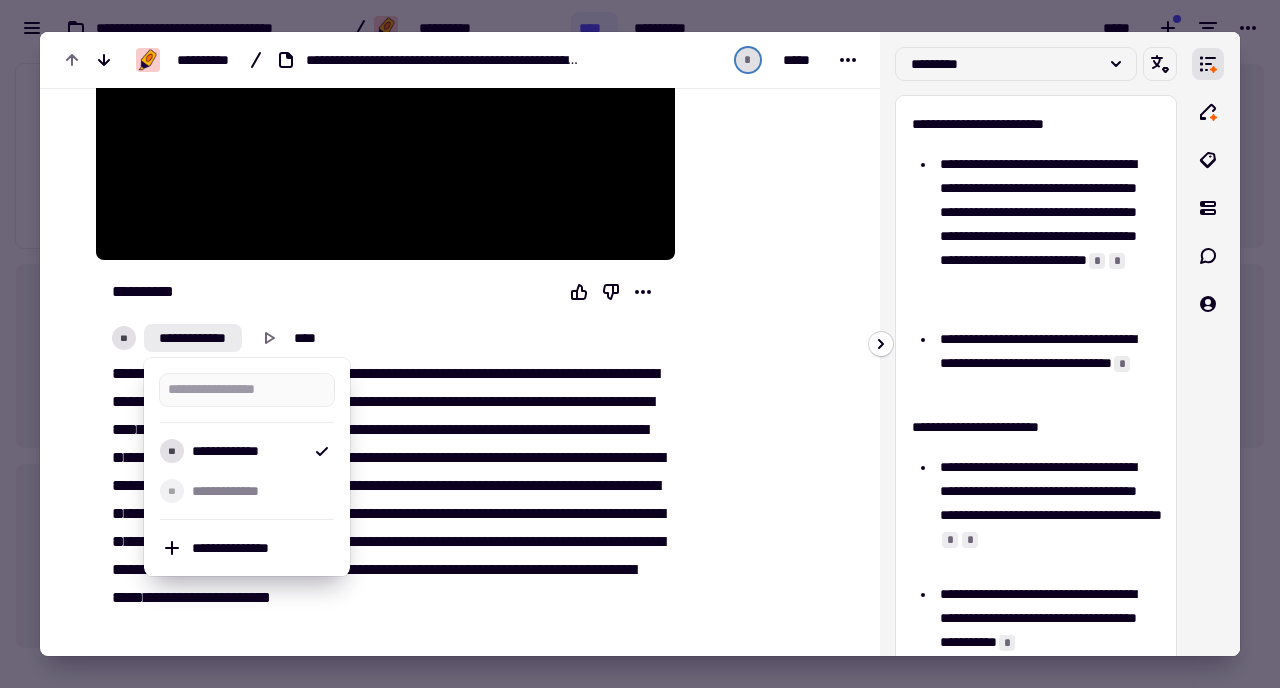 click at bounding box center [763, 2908] 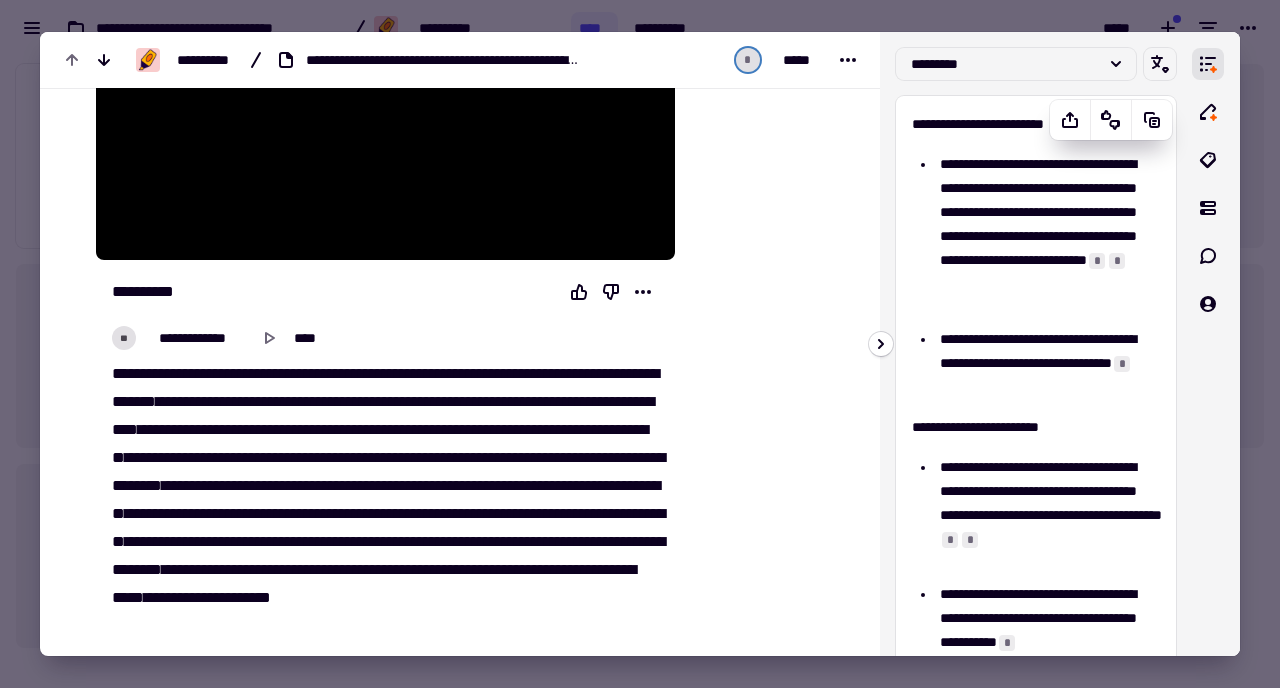 click on "**********" at bounding box center [1047, 236] 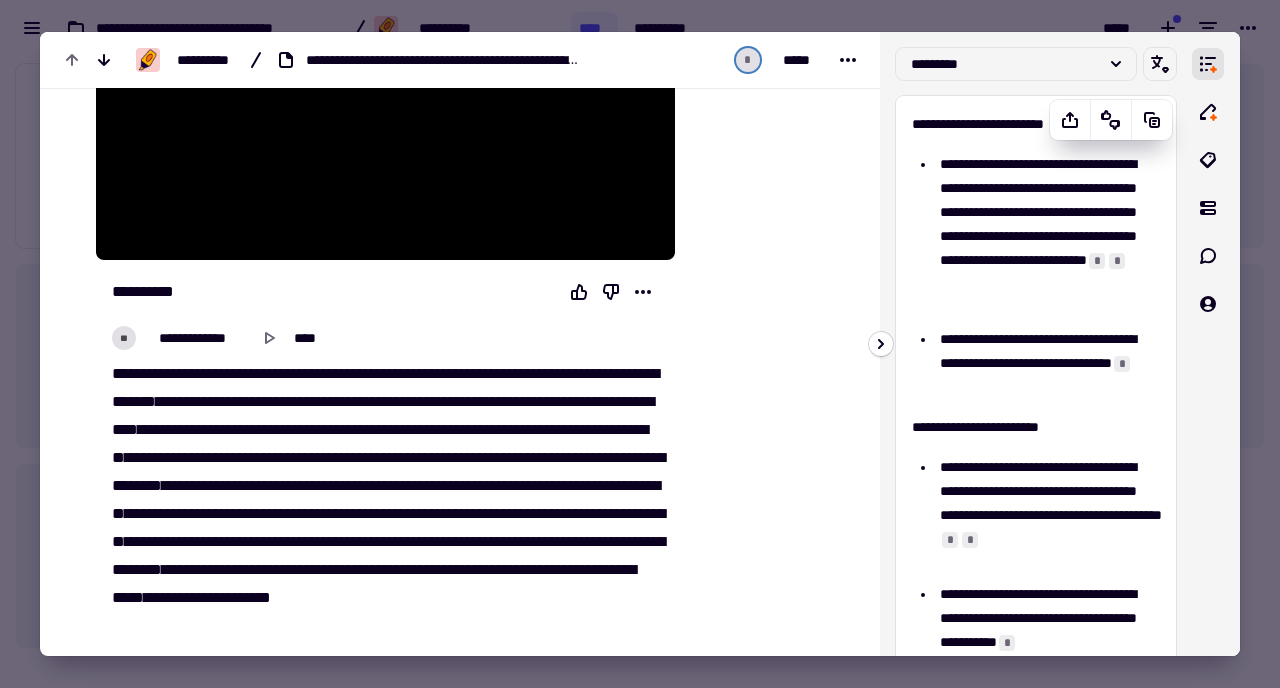 click on "**********" at bounding box center [1047, 236] 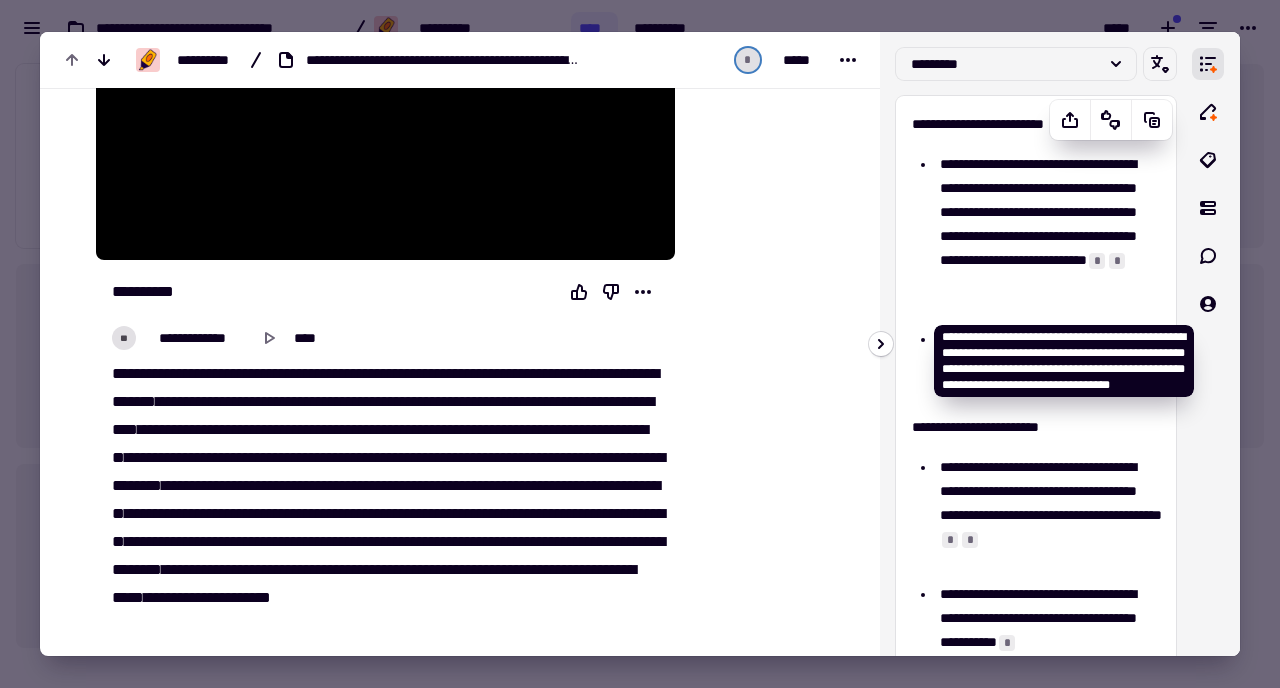 click on "*" at bounding box center [1097, 261] 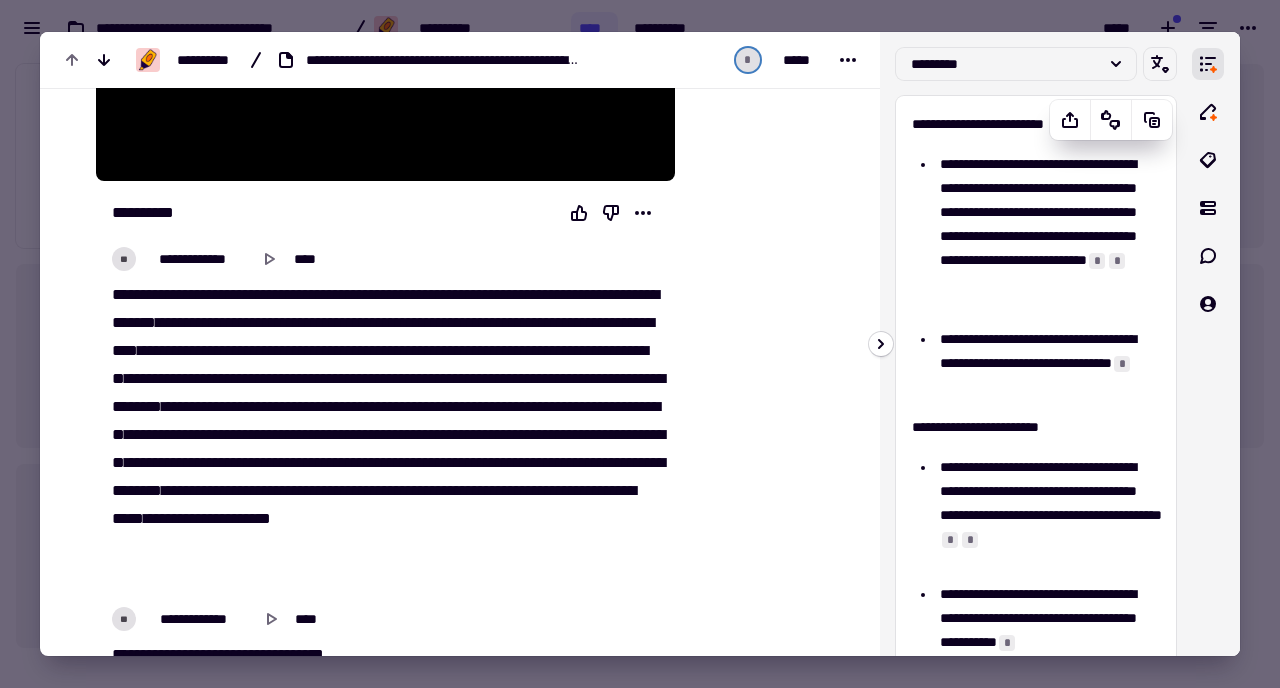 type on "*****" 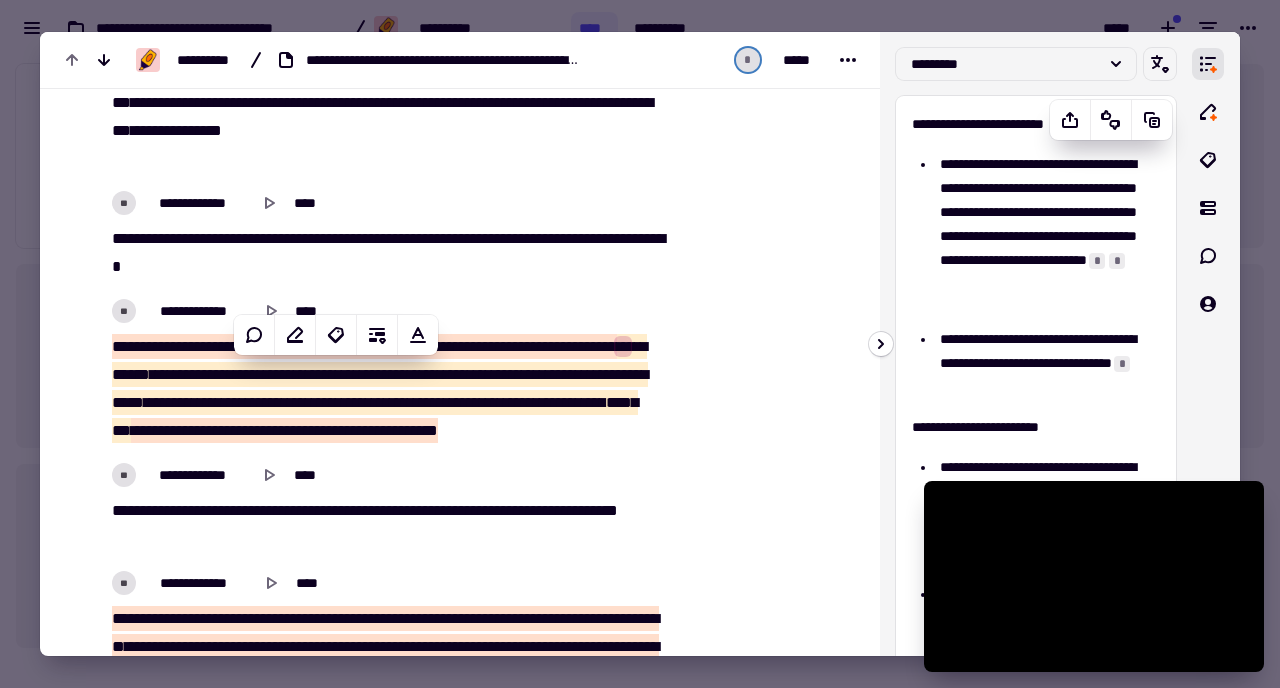 click on "**********" at bounding box center [1047, 236] 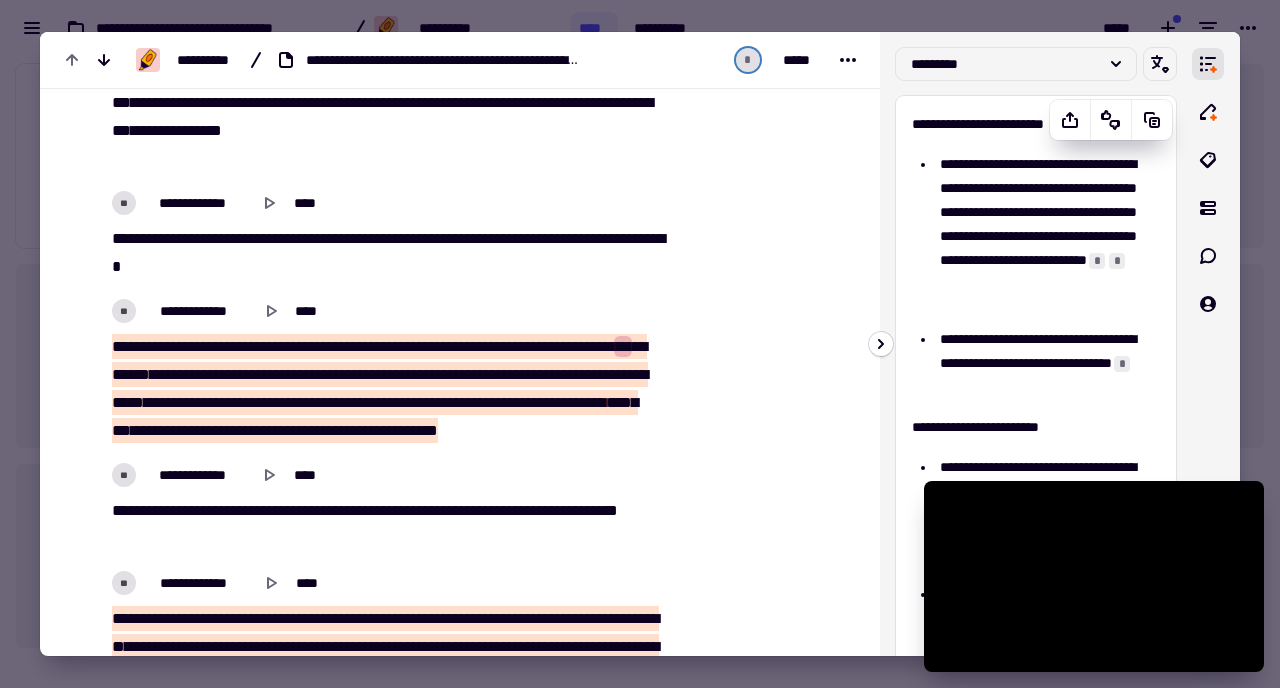 click on "**********" at bounding box center [1047, 236] 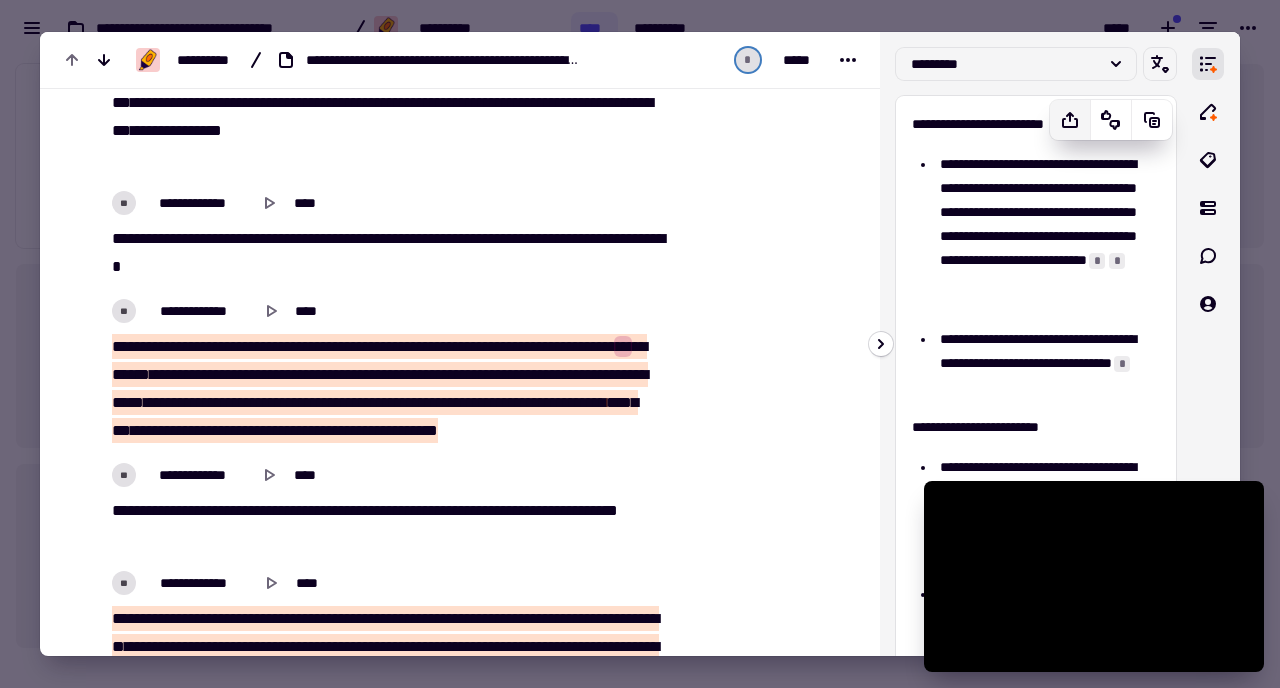 click 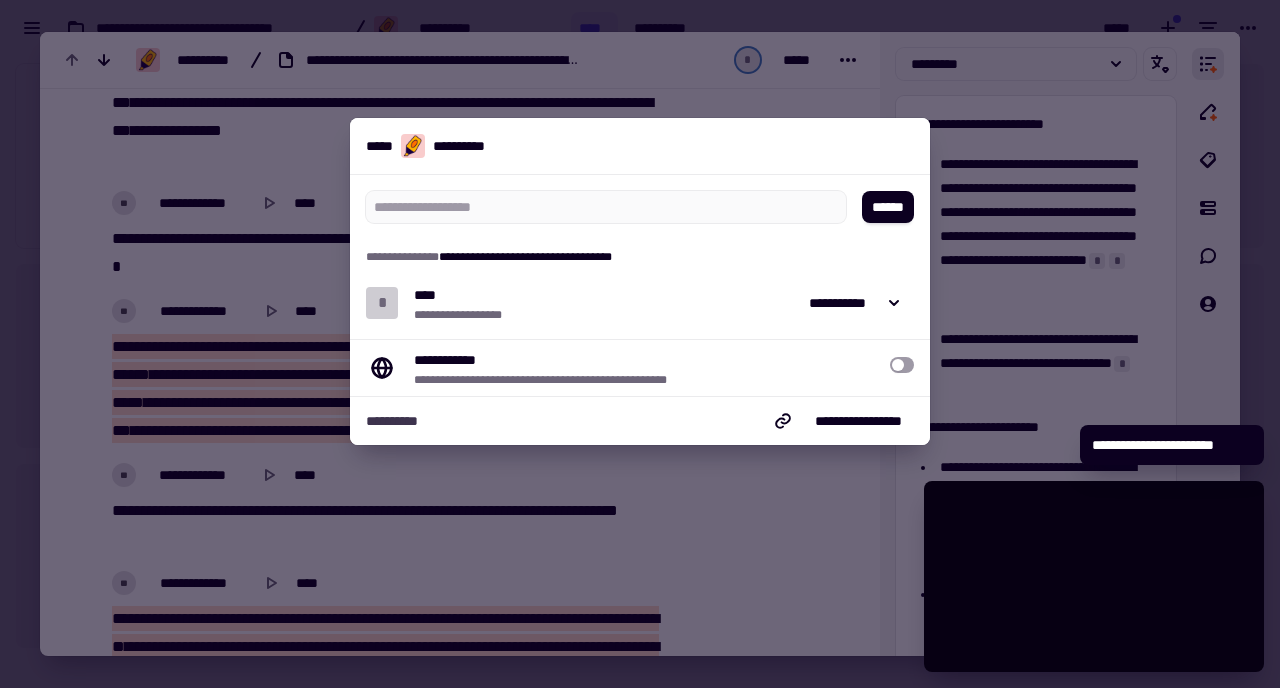 click at bounding box center [640, 344] 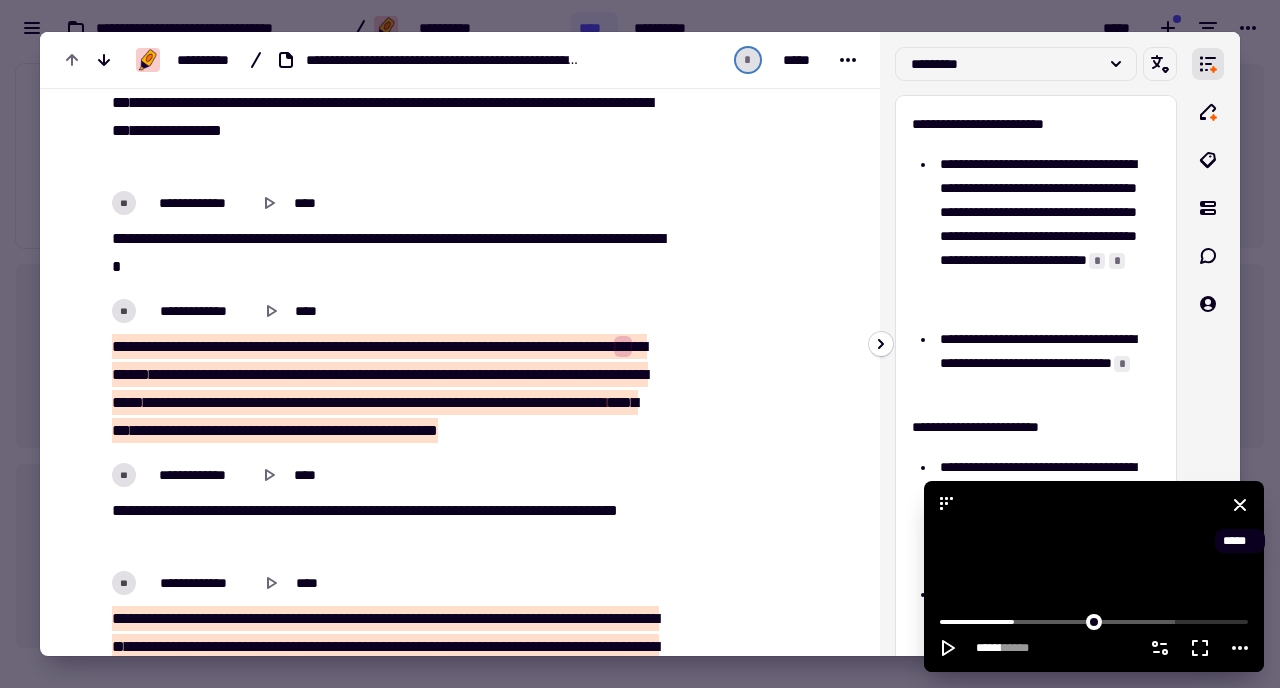 click 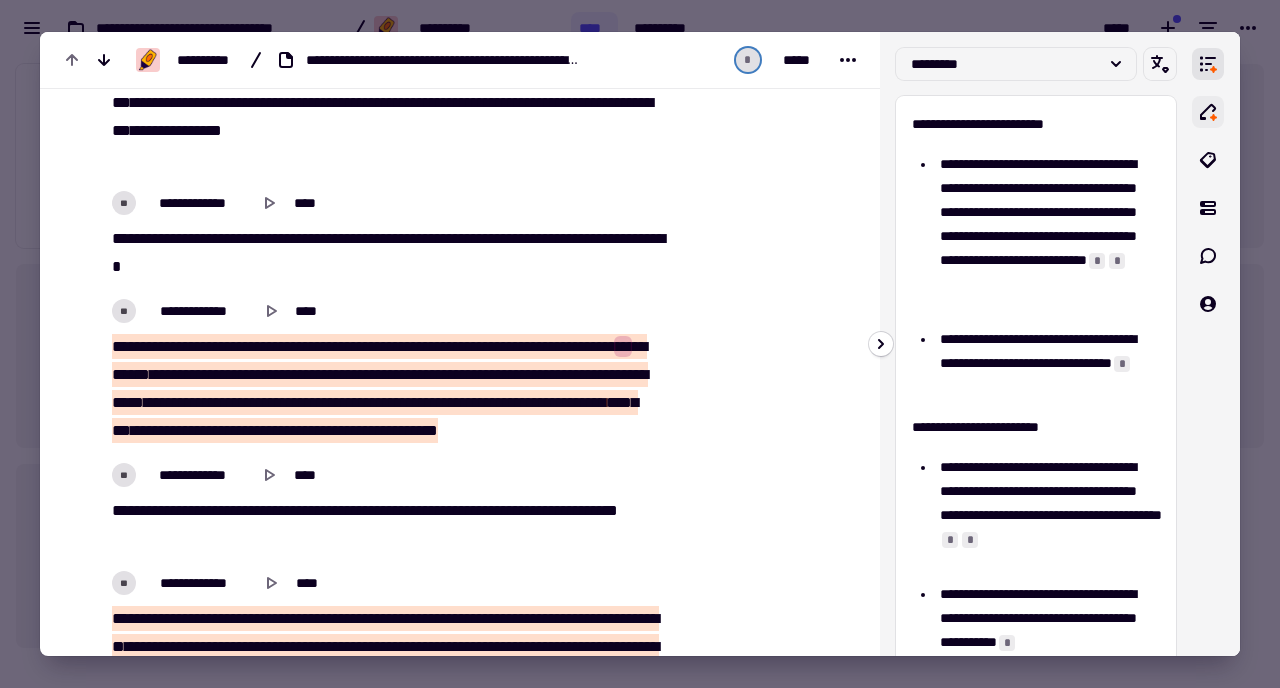 click 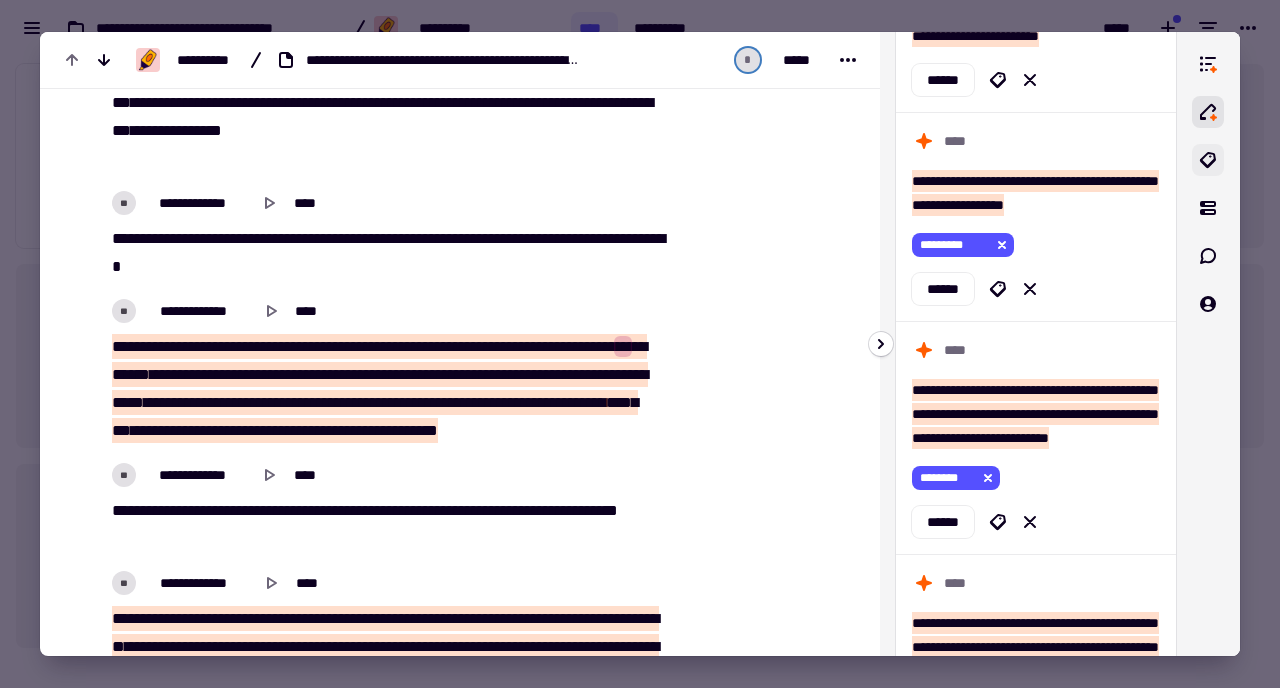 click 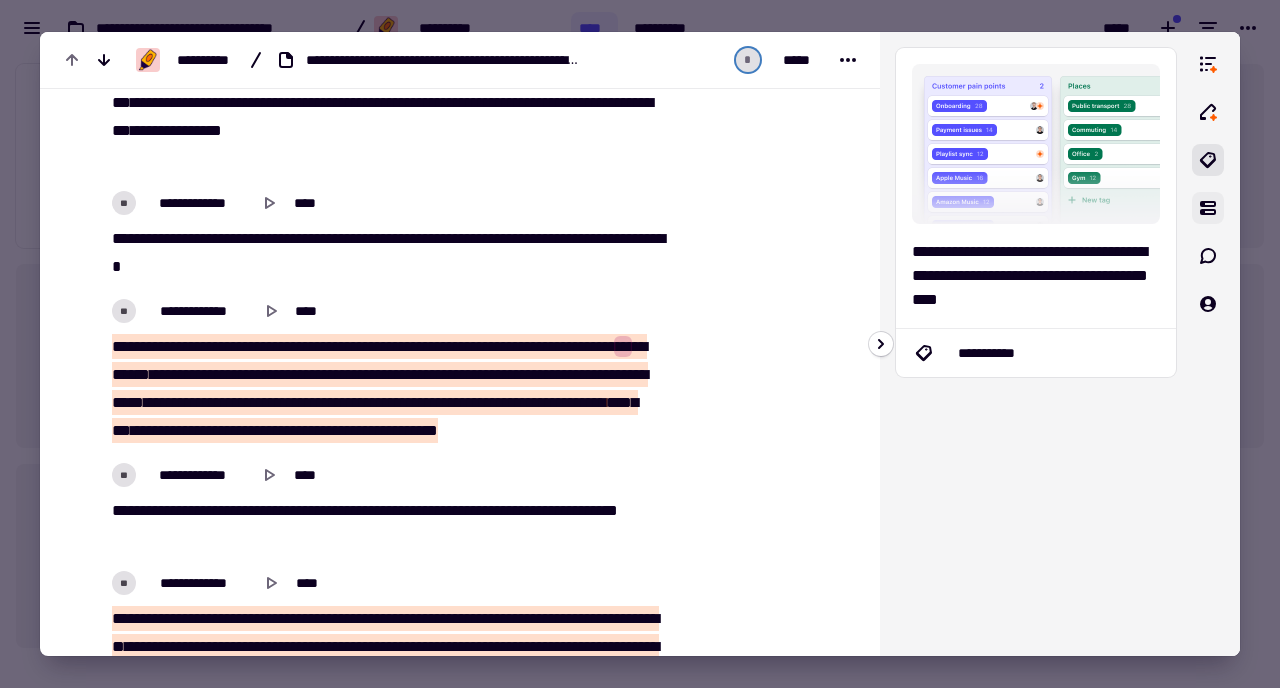click 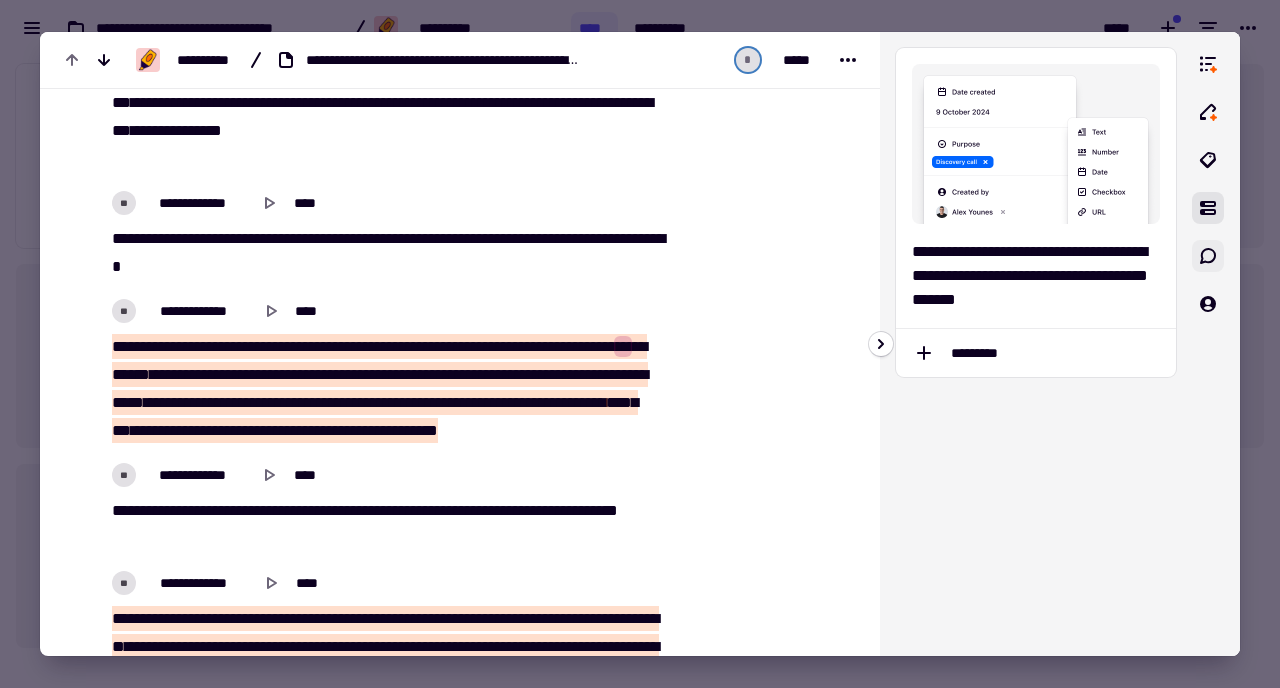 click 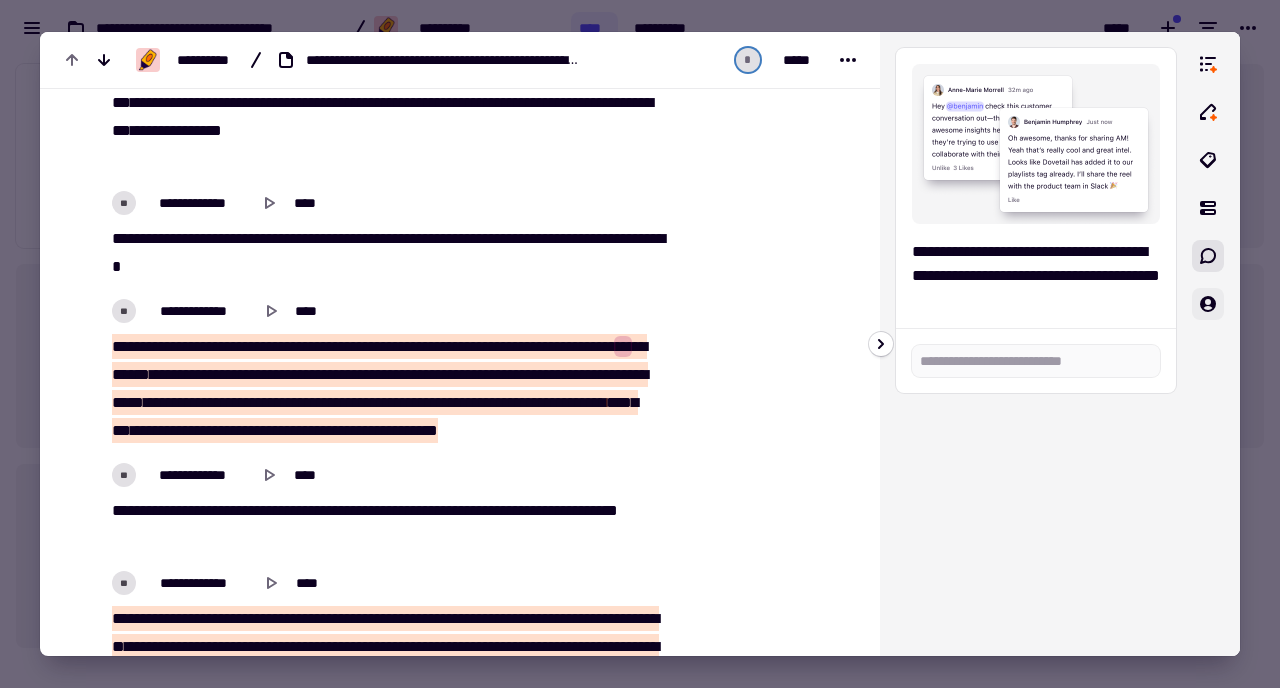 click 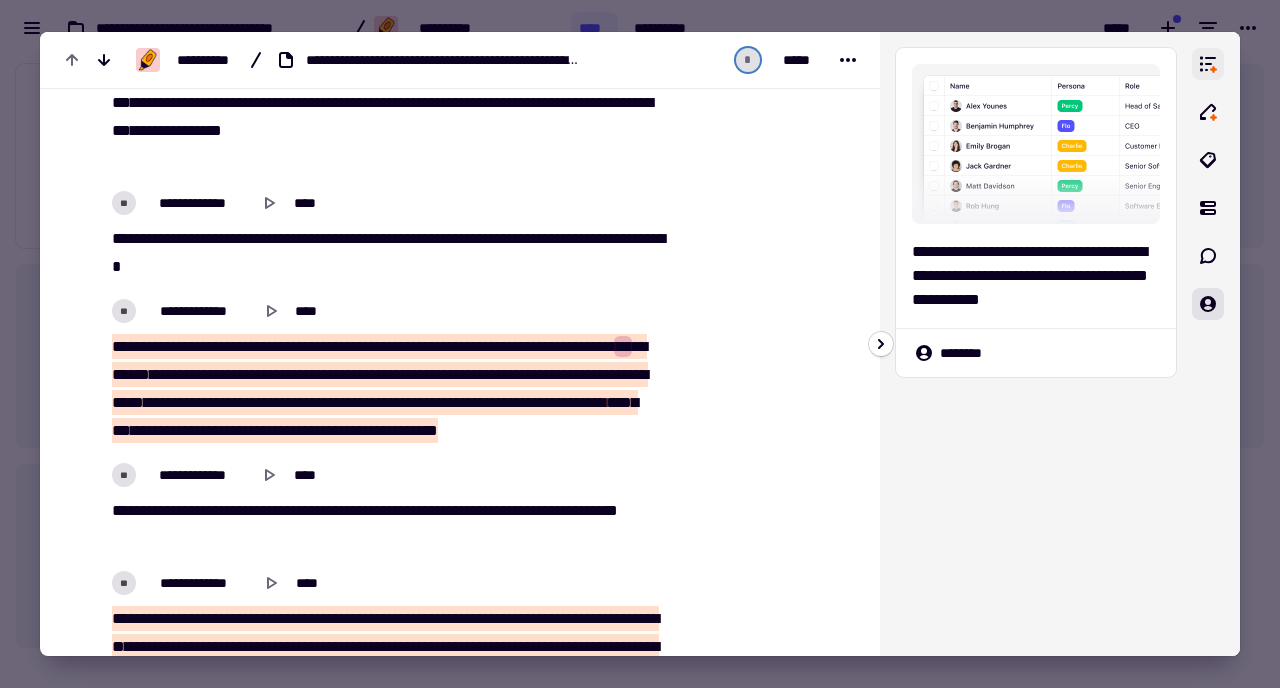 click 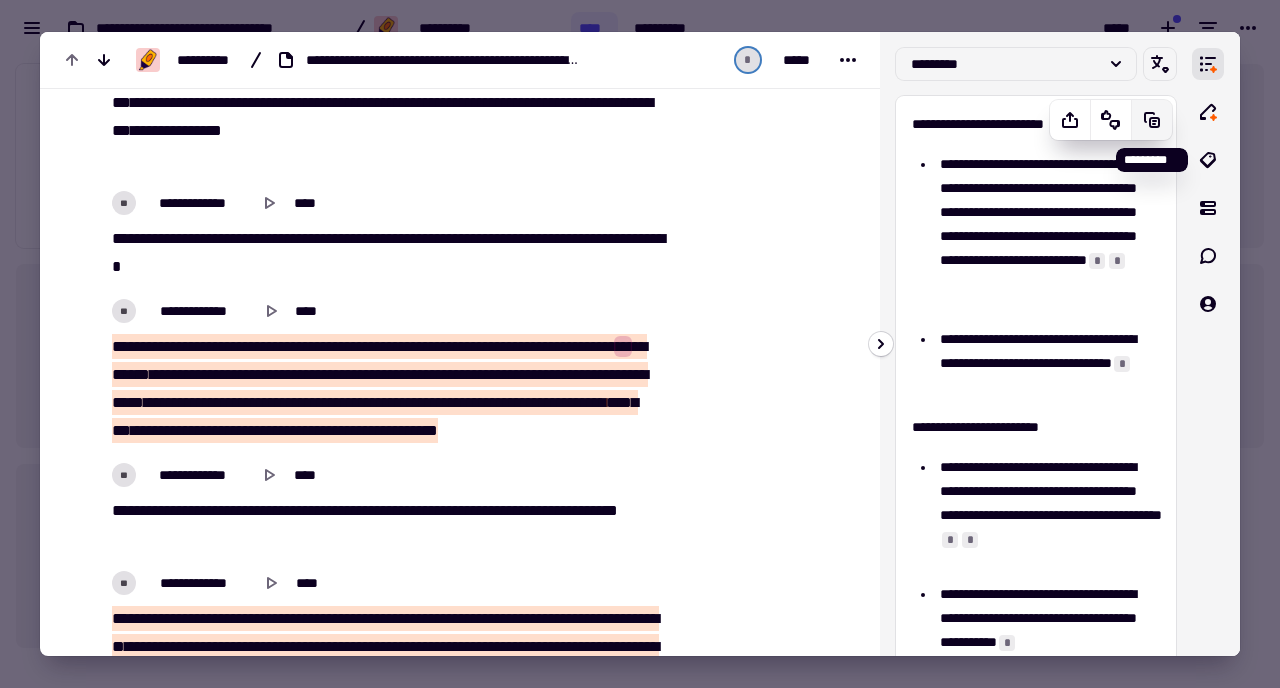 click 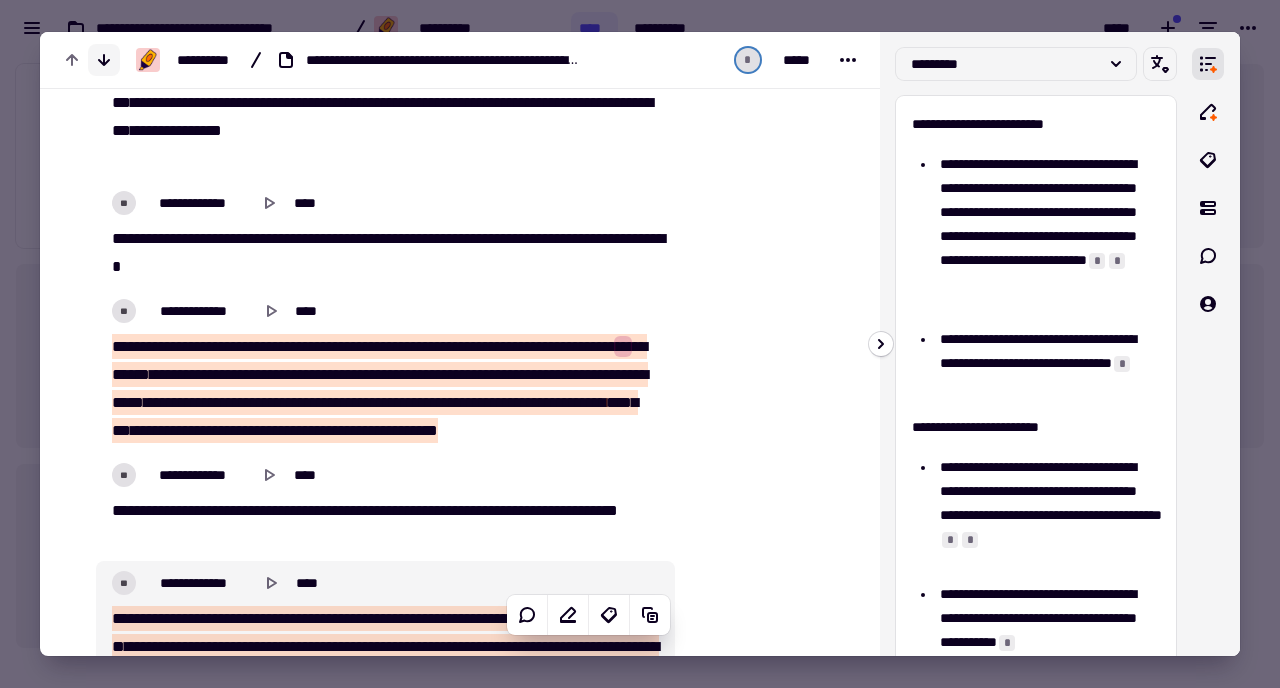 click 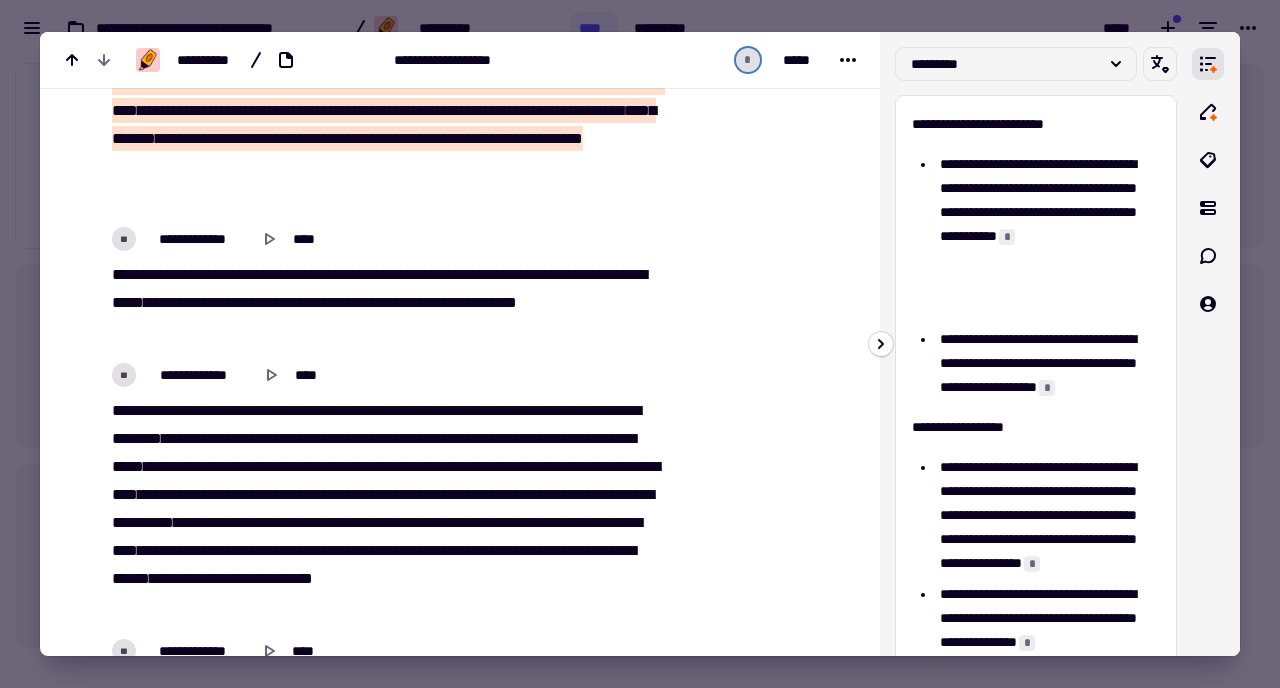 scroll, scrollTop: 1393, scrollLeft: 0, axis: vertical 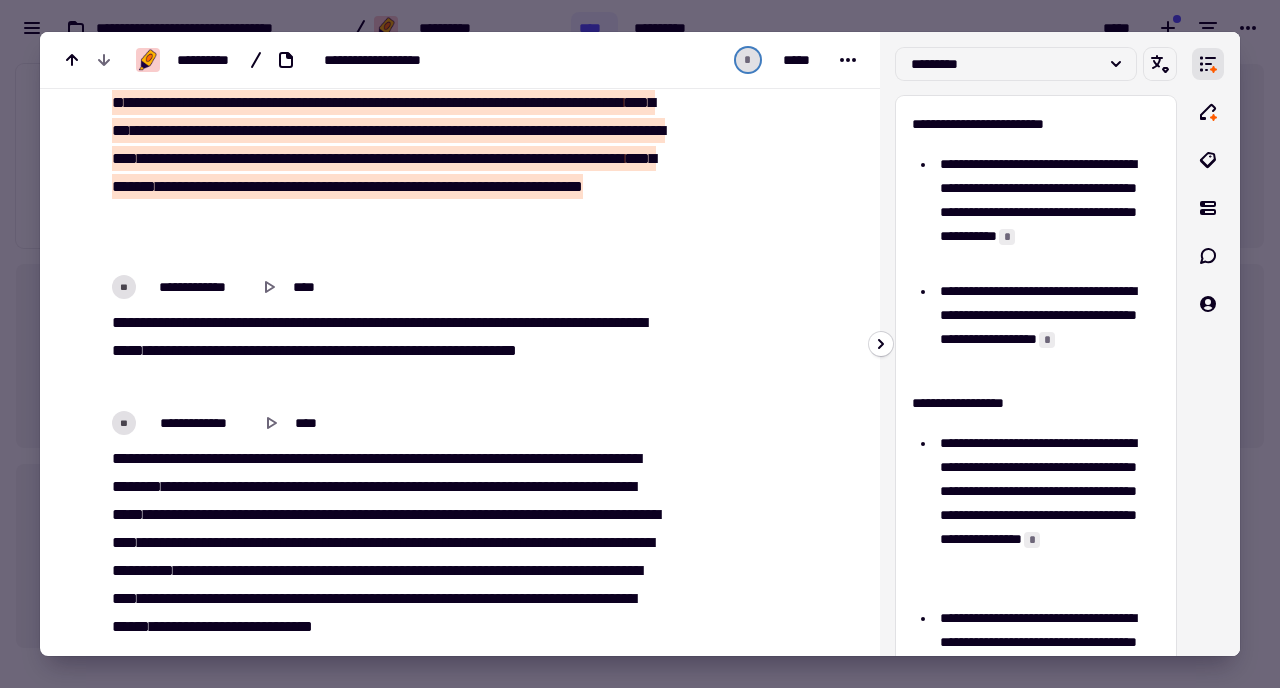 click on "**********" at bounding box center [460, 2689] 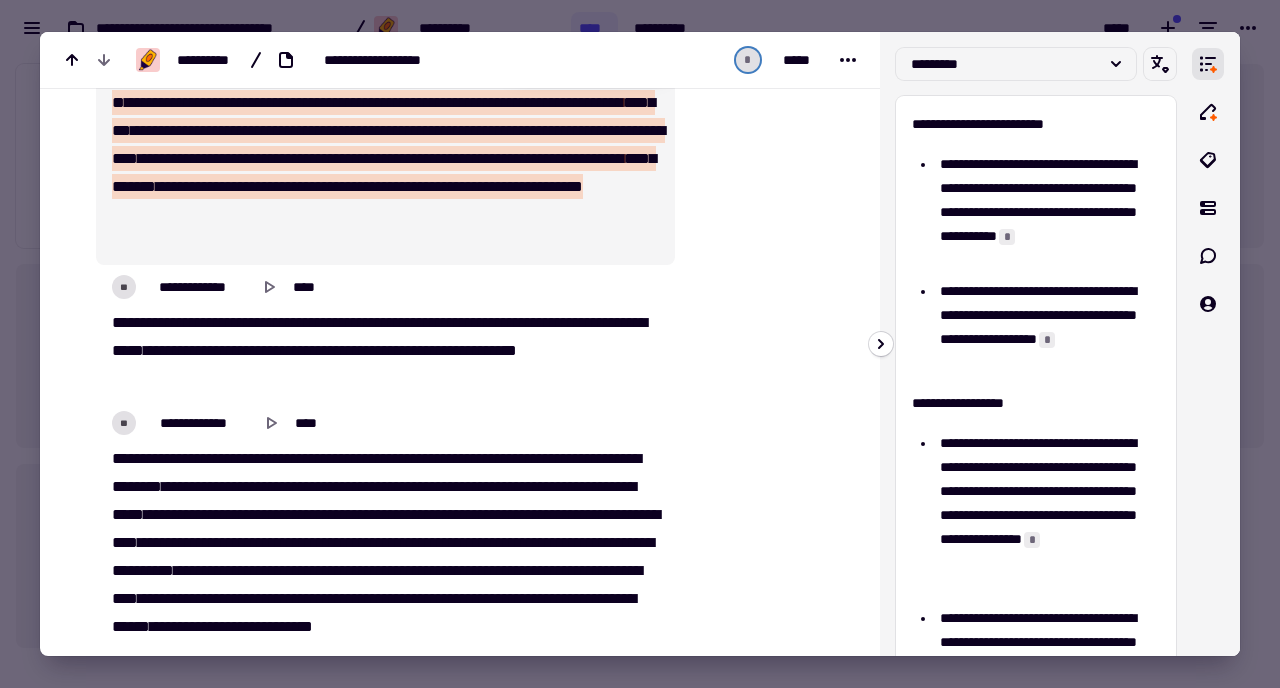 click at bounding box center (640, 344) 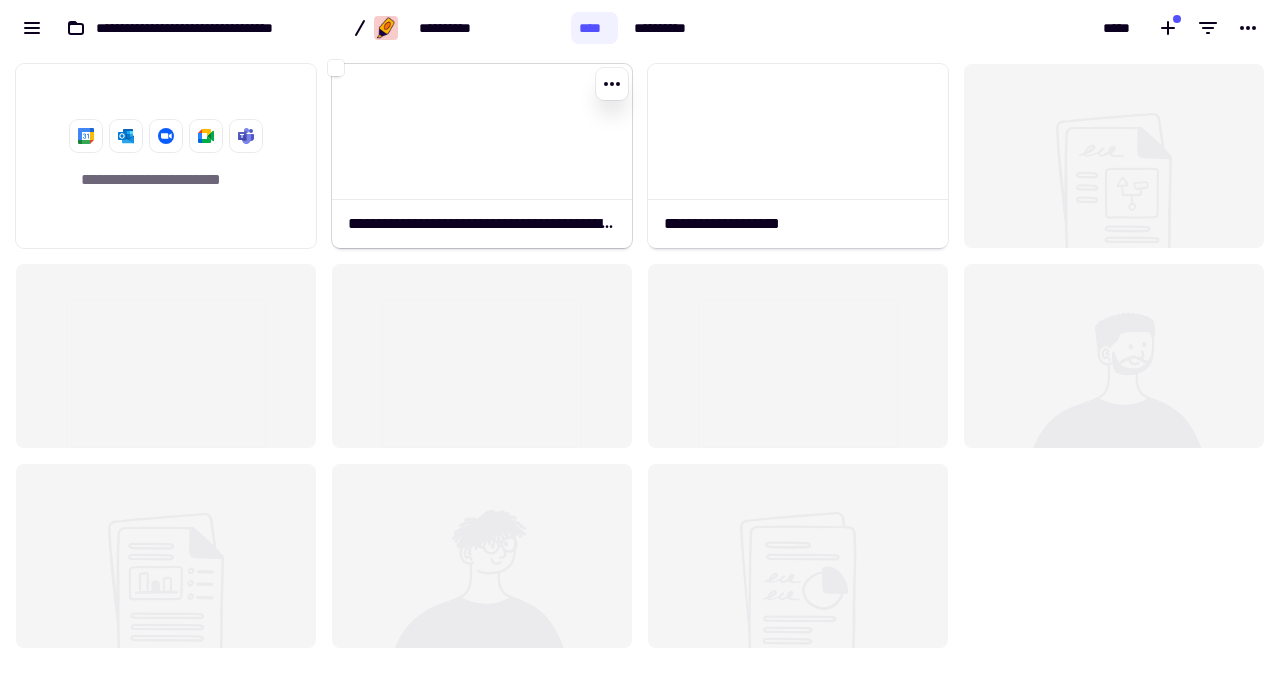 click on "**********" 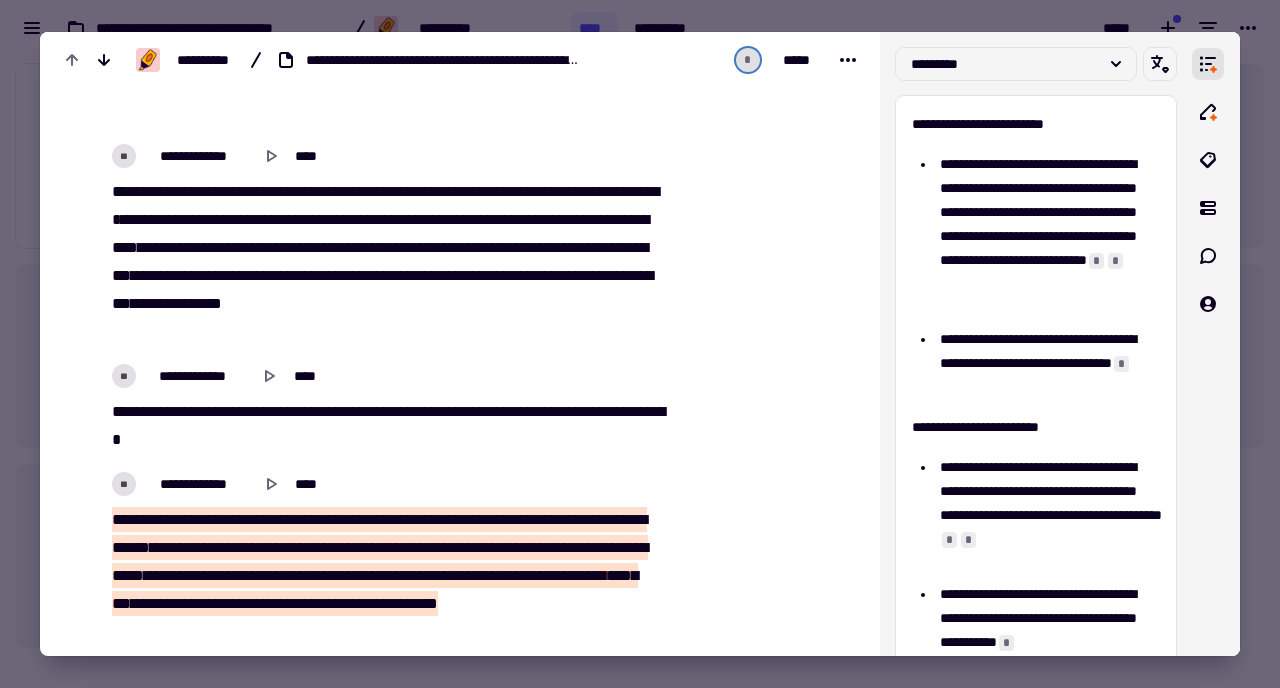 scroll, scrollTop: 0, scrollLeft: 0, axis: both 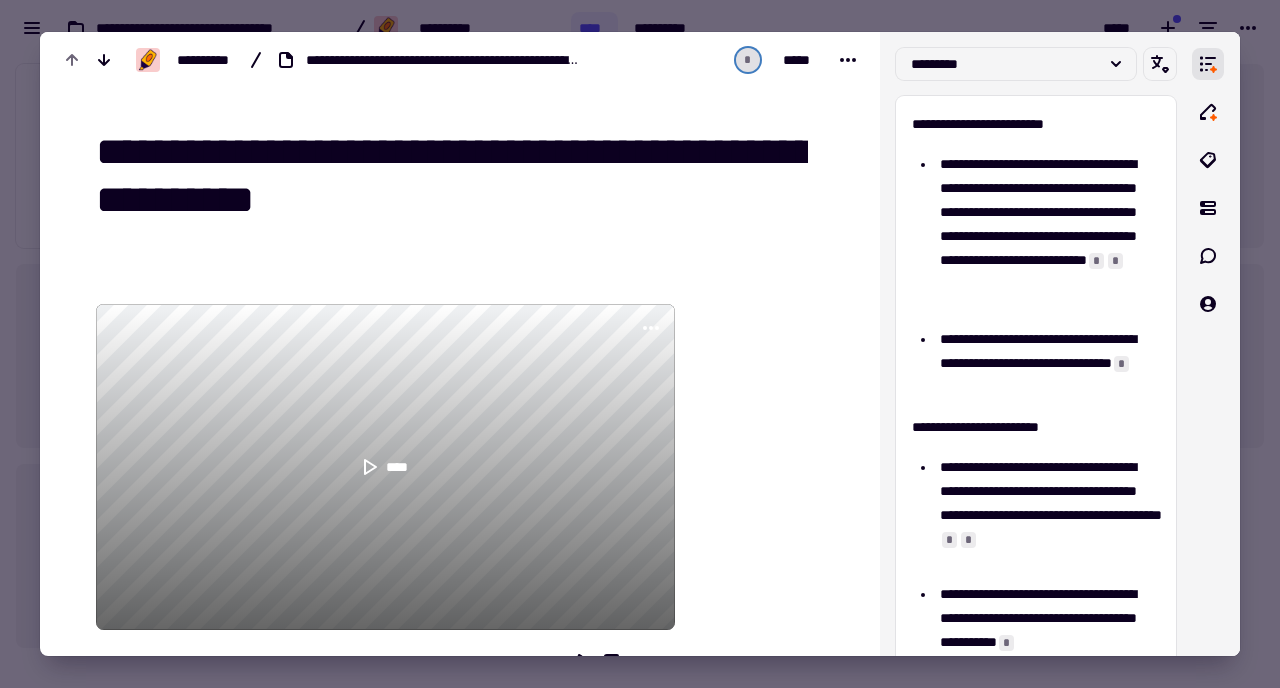 click at bounding box center [640, 344] 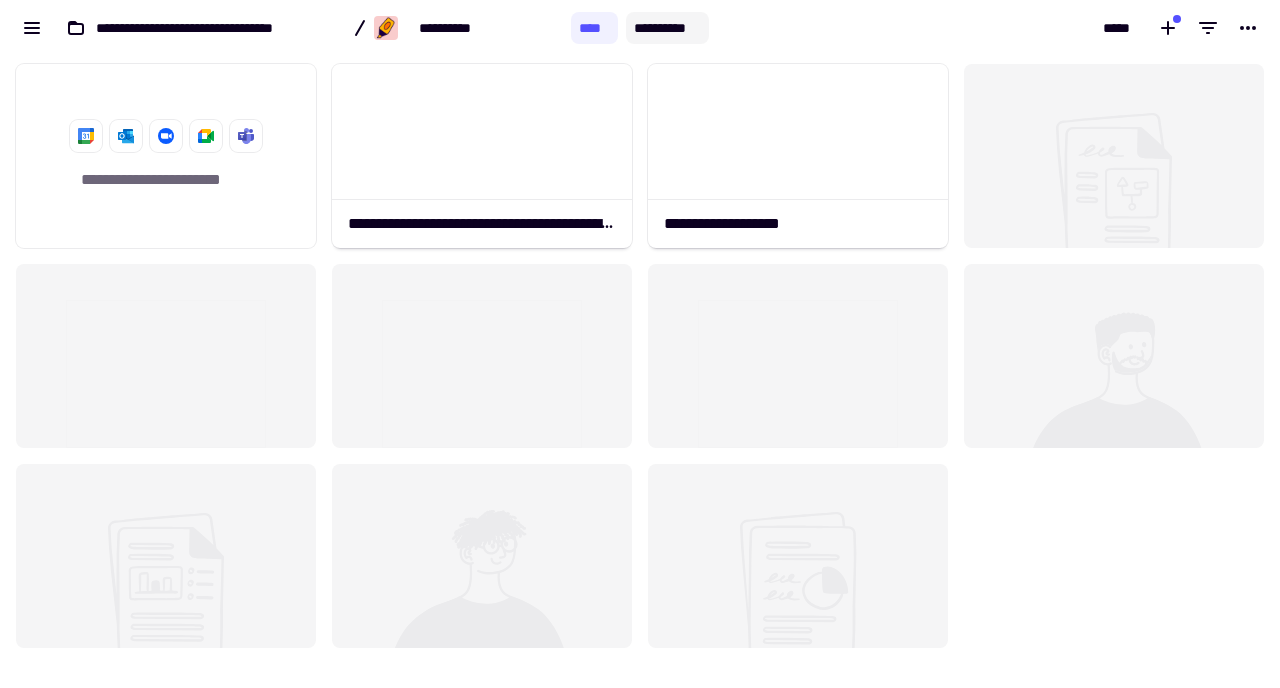 click on "**********" 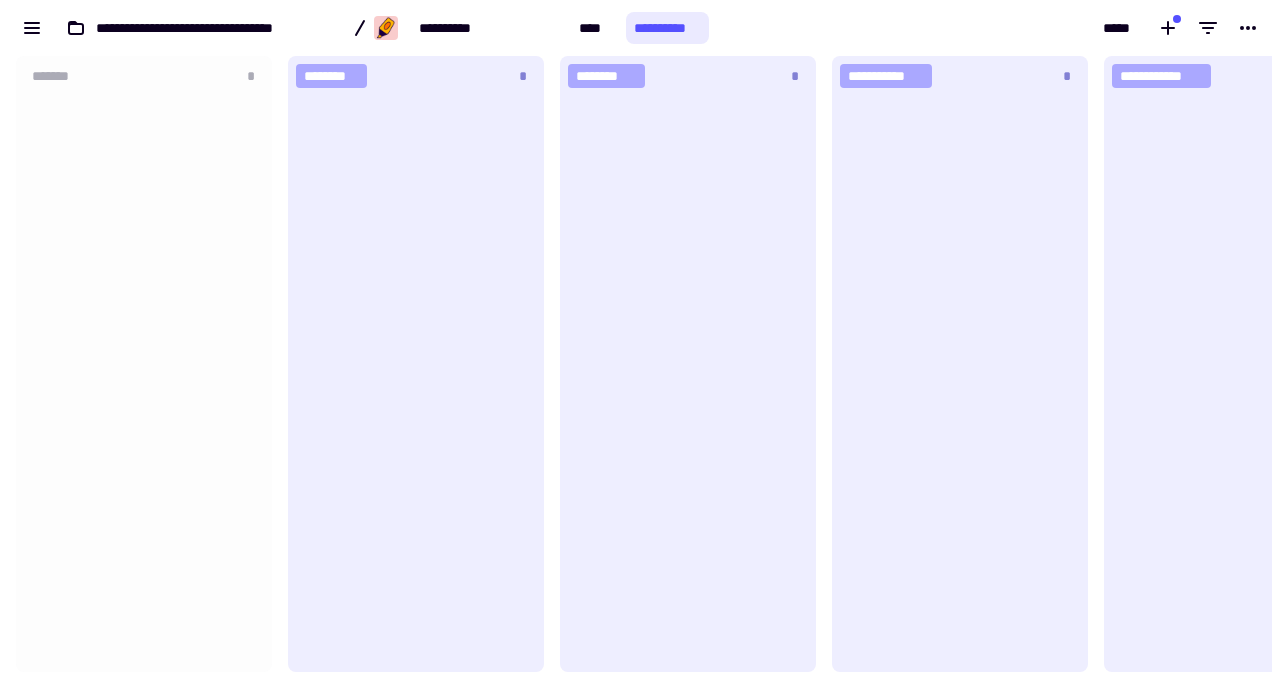 scroll, scrollTop: 1, scrollLeft: 1, axis: both 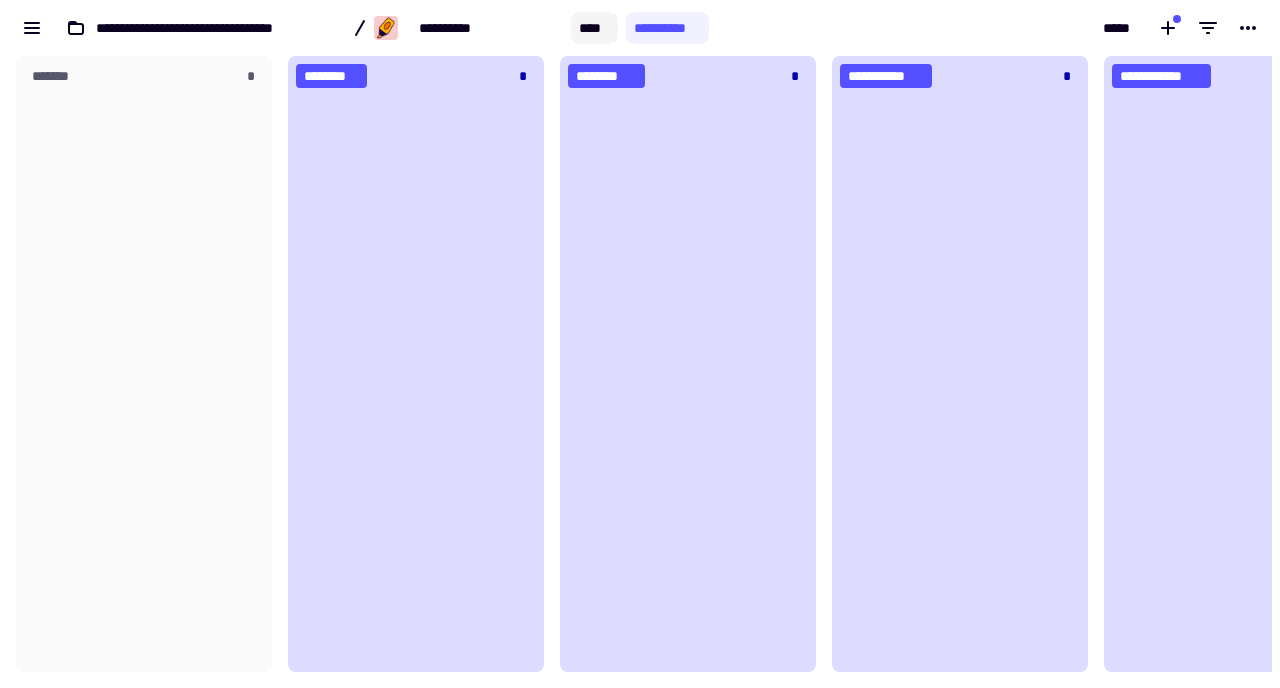 click on "****" 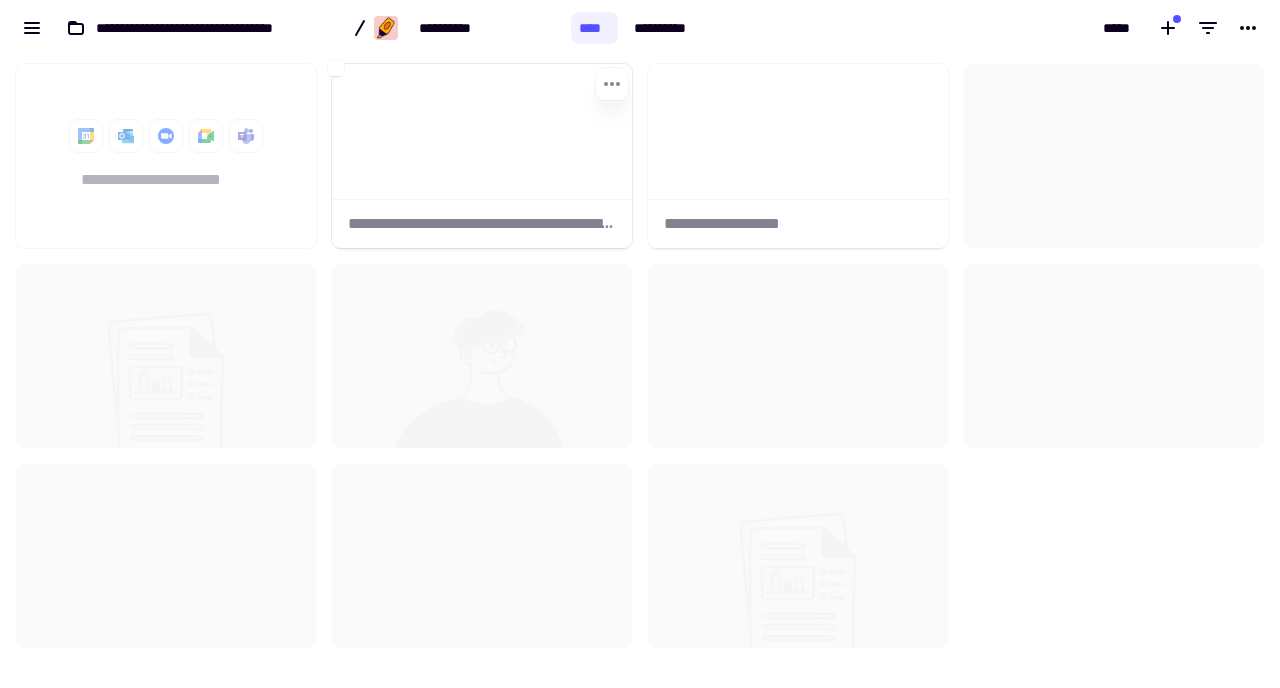 scroll, scrollTop: 1, scrollLeft: 1, axis: both 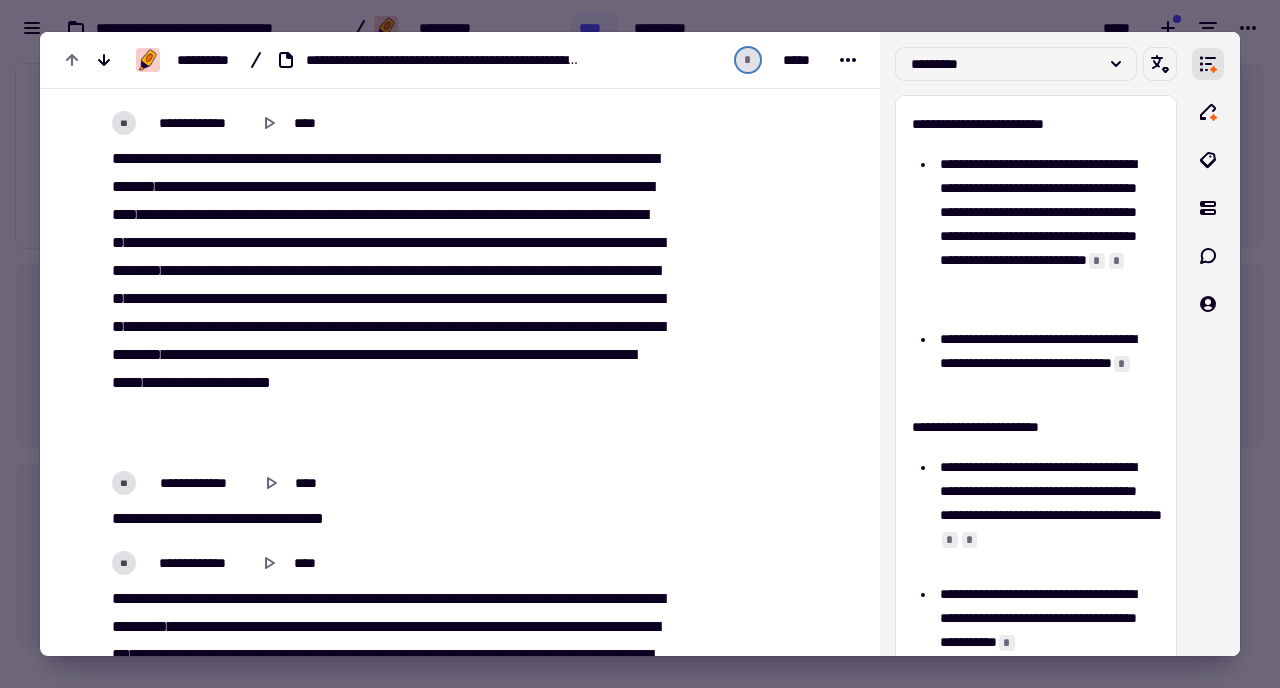 click at bounding box center (640, 344) 